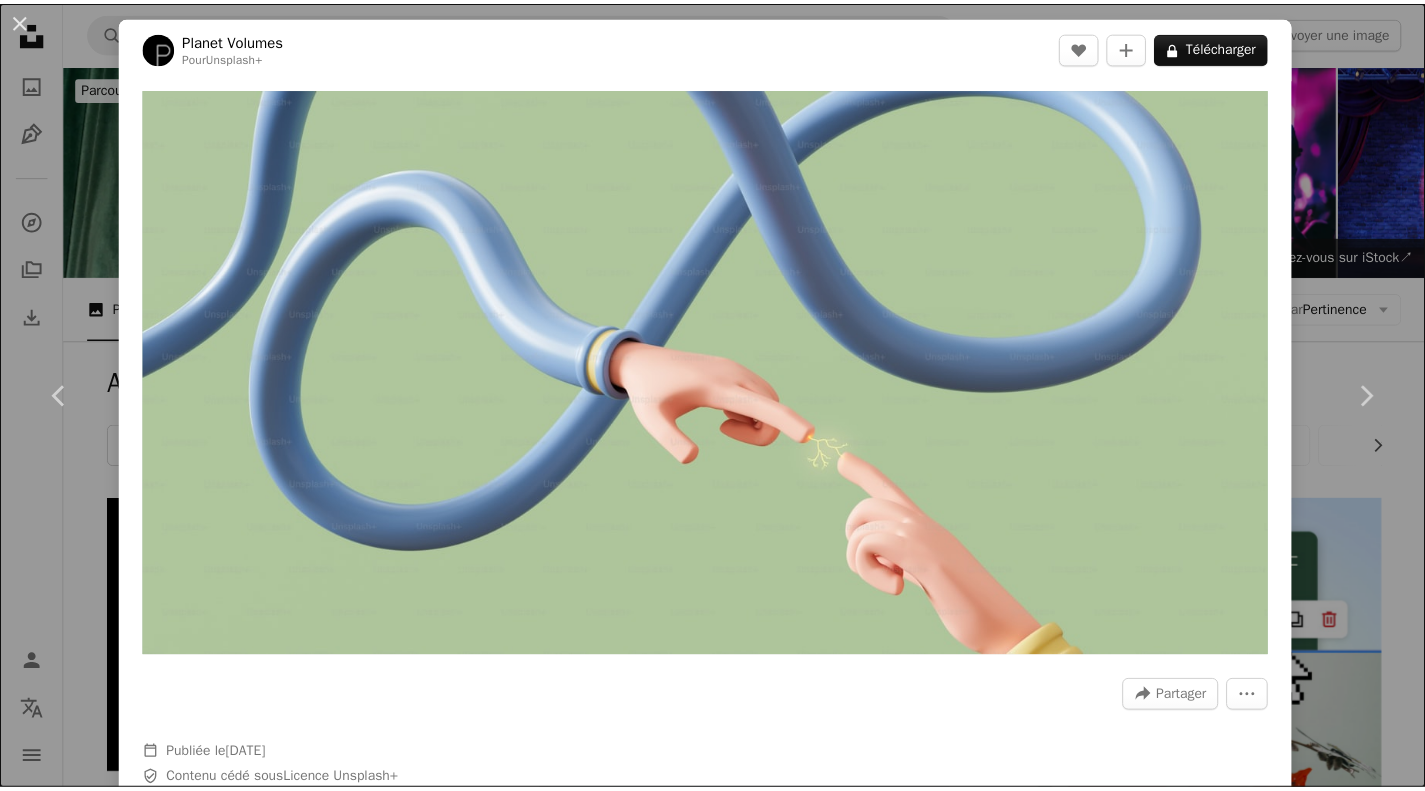 scroll, scrollTop: 3575, scrollLeft: 0, axis: vertical 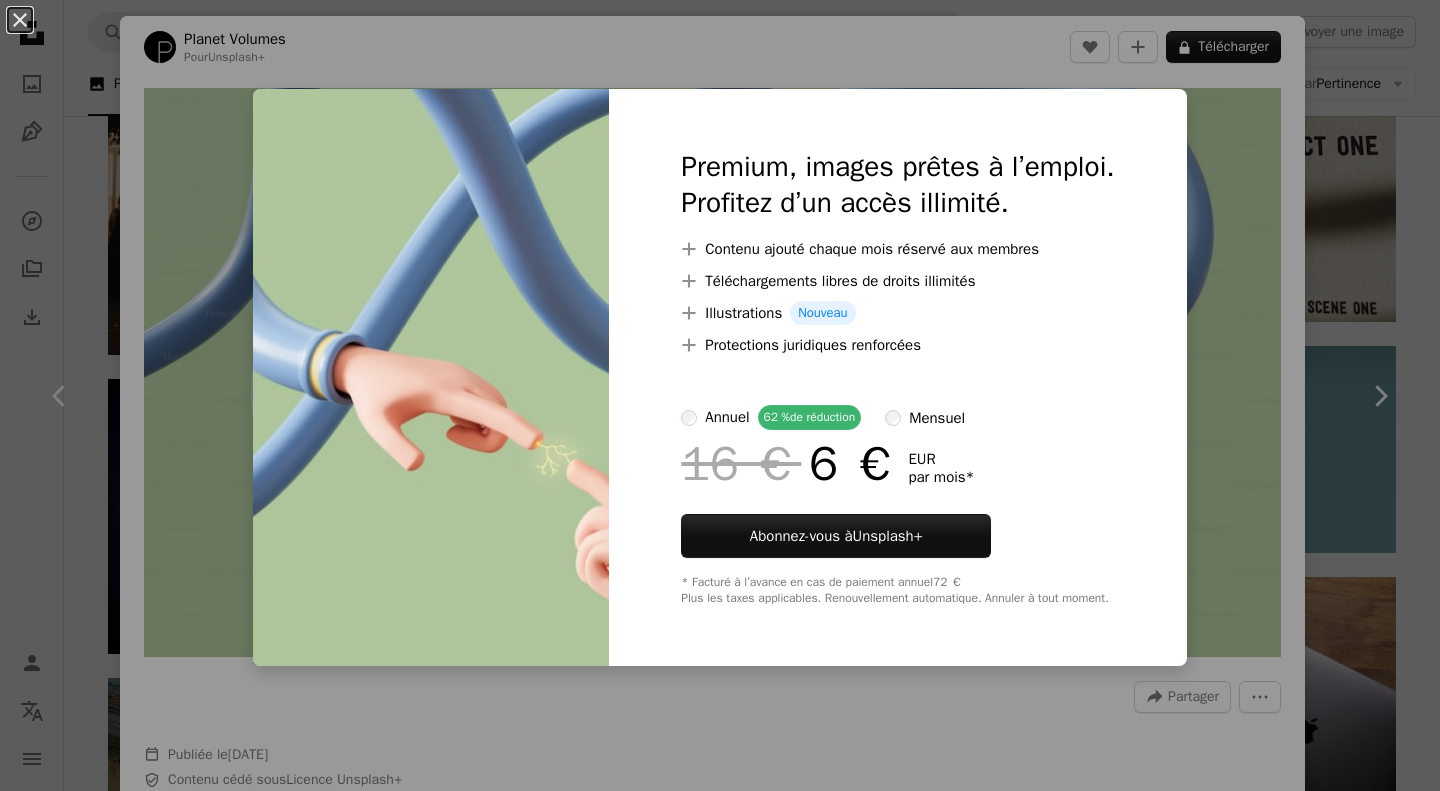click on "An X shape Premium, images prêtes à l’emploi. Profitez d’un accès illimité. A plus sign Contenu ajouté chaque mois réservé aux membres A plus sign Téléchargements libres de droits illimités A plus sign Illustrations  Nouveau A plus sign Protections juridiques renforcées annuel 62 %  de réduction mensuel 16 €   6 € EUR par mois * Abonnez-vous à  Unsplash+ * Facturé à l’avance en cas de paiement annuel  72 € Plus les taxes applicables. Renouvellement automatique. Annuler à tout moment." at bounding box center (720, 395) 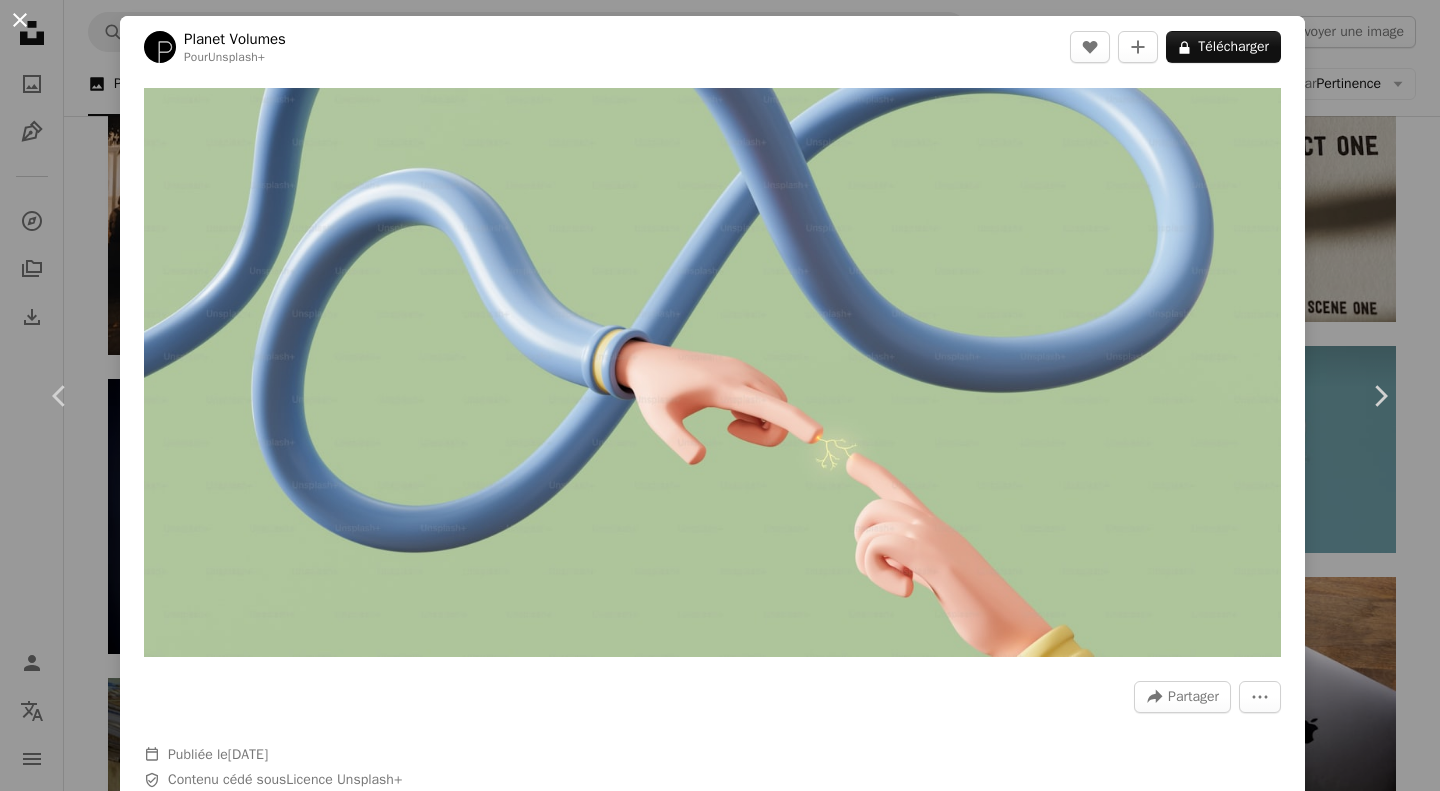 click on "An X shape" at bounding box center [20, 20] 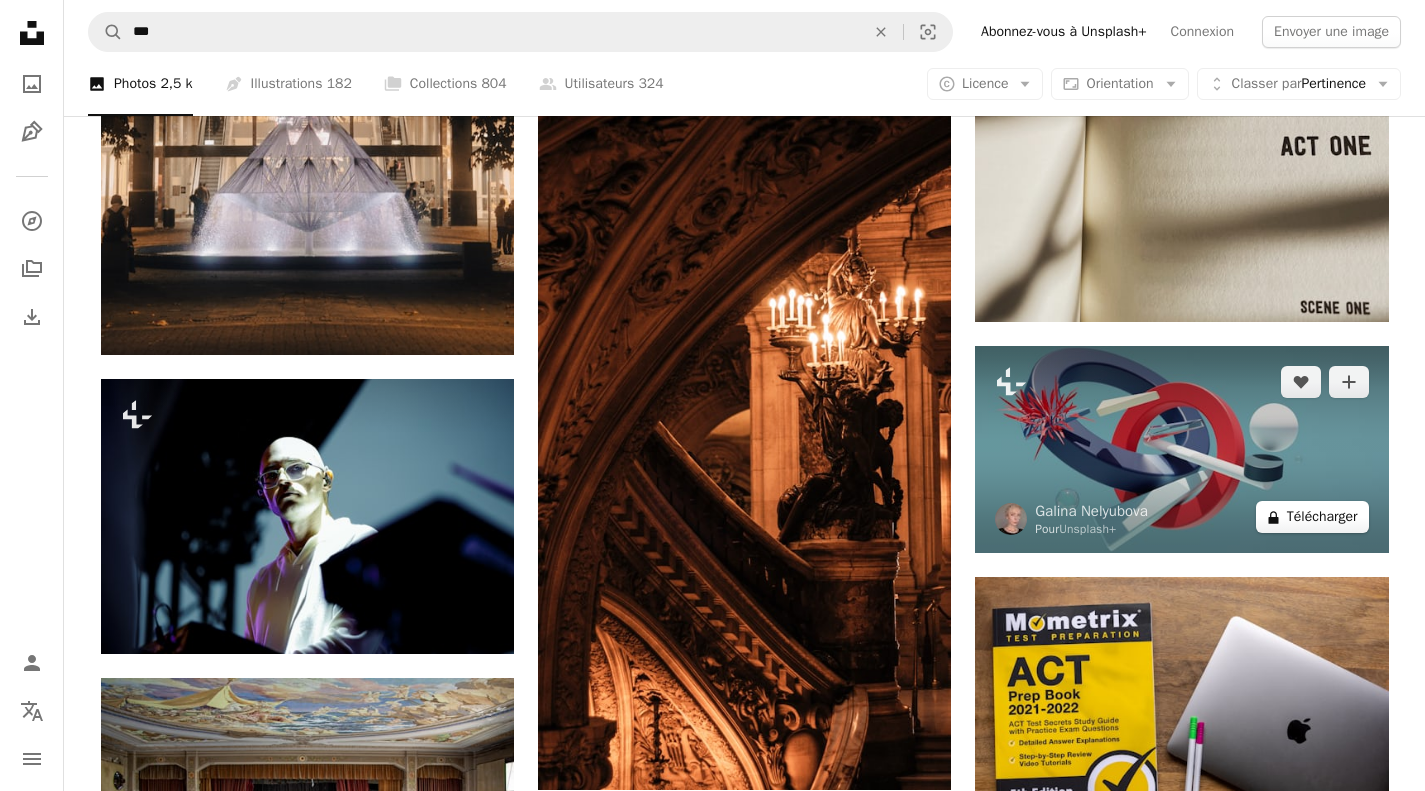 click on "A lock Télécharger" at bounding box center (1312, 517) 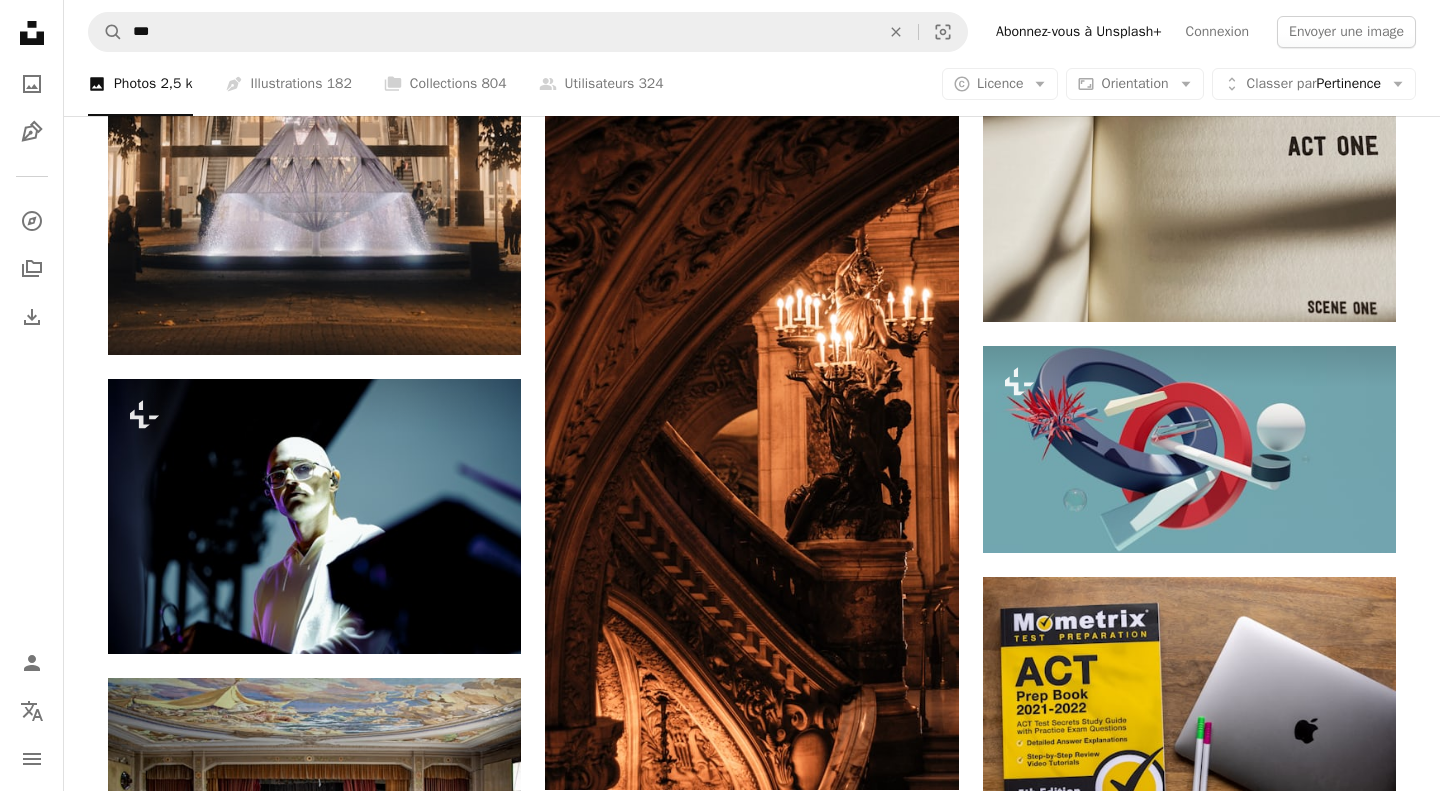 click on "An X shape Premium, images prêtes à l’emploi. Profitez d’un accès illimité. A plus sign Contenu ajouté chaque mois réservé aux membres A plus sign Téléchargements libres de droits illimités A plus sign Illustrations  Nouveau A plus sign Protections juridiques renforcées annuel 62 %  de réduction mensuel 16 €   6 € EUR par mois * Abonnez-vous à  Unsplash+ * Facturé à l’avance en cas de paiement annuel  72 € Plus les taxes applicables. Renouvellement automatique. Annuler à tout moment." at bounding box center [720, 3927] 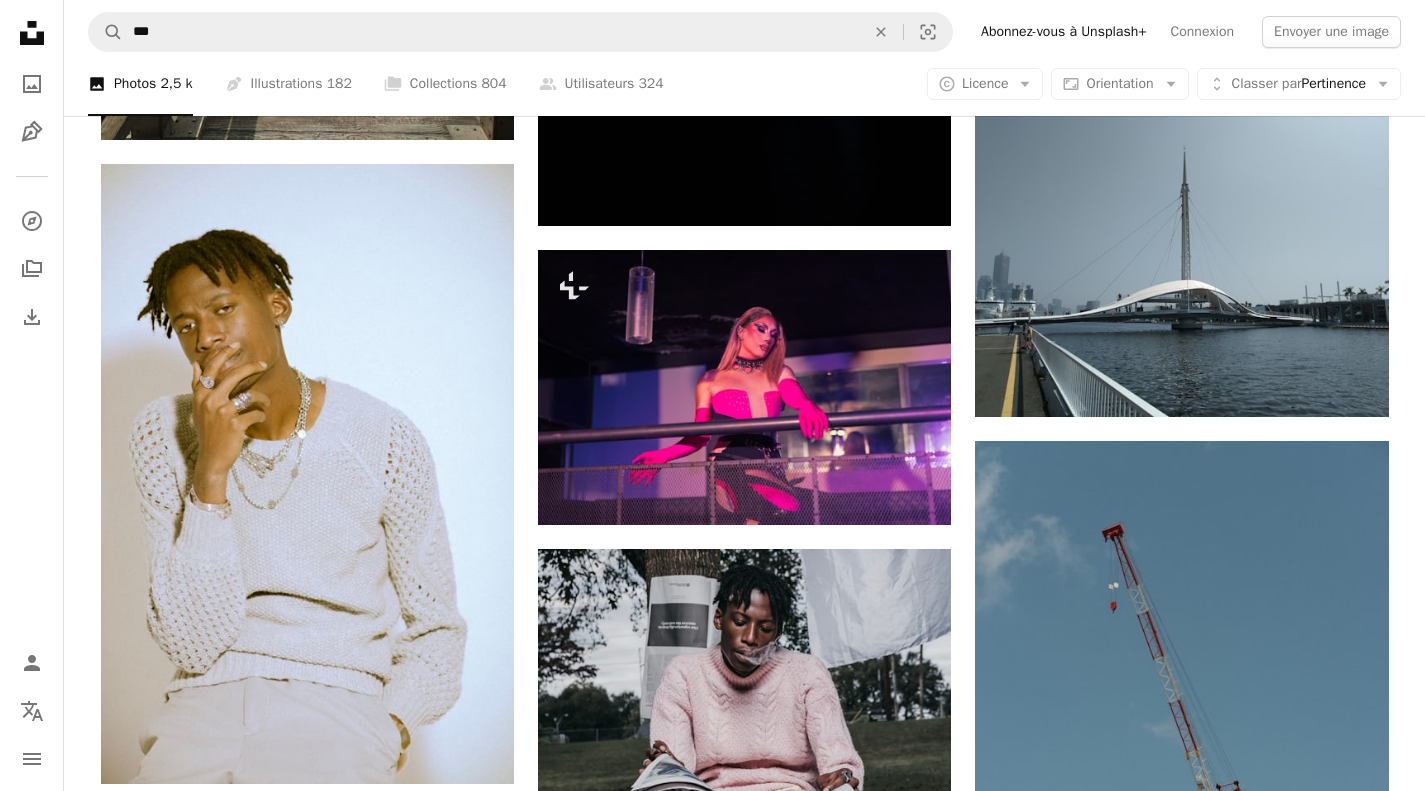 scroll, scrollTop: 2501, scrollLeft: 0, axis: vertical 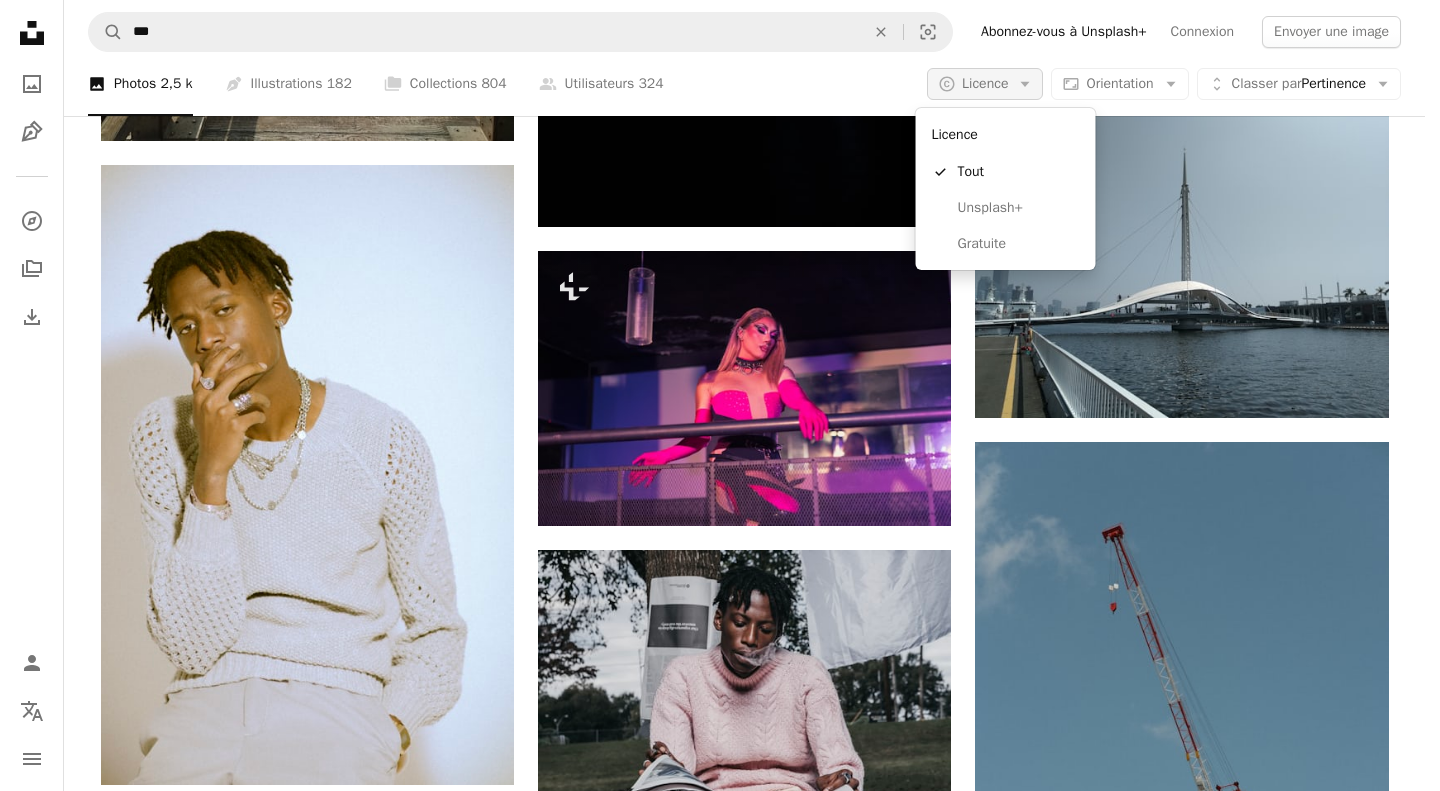 click on "A copyright icon © Licence Arrow down" at bounding box center (985, 84) 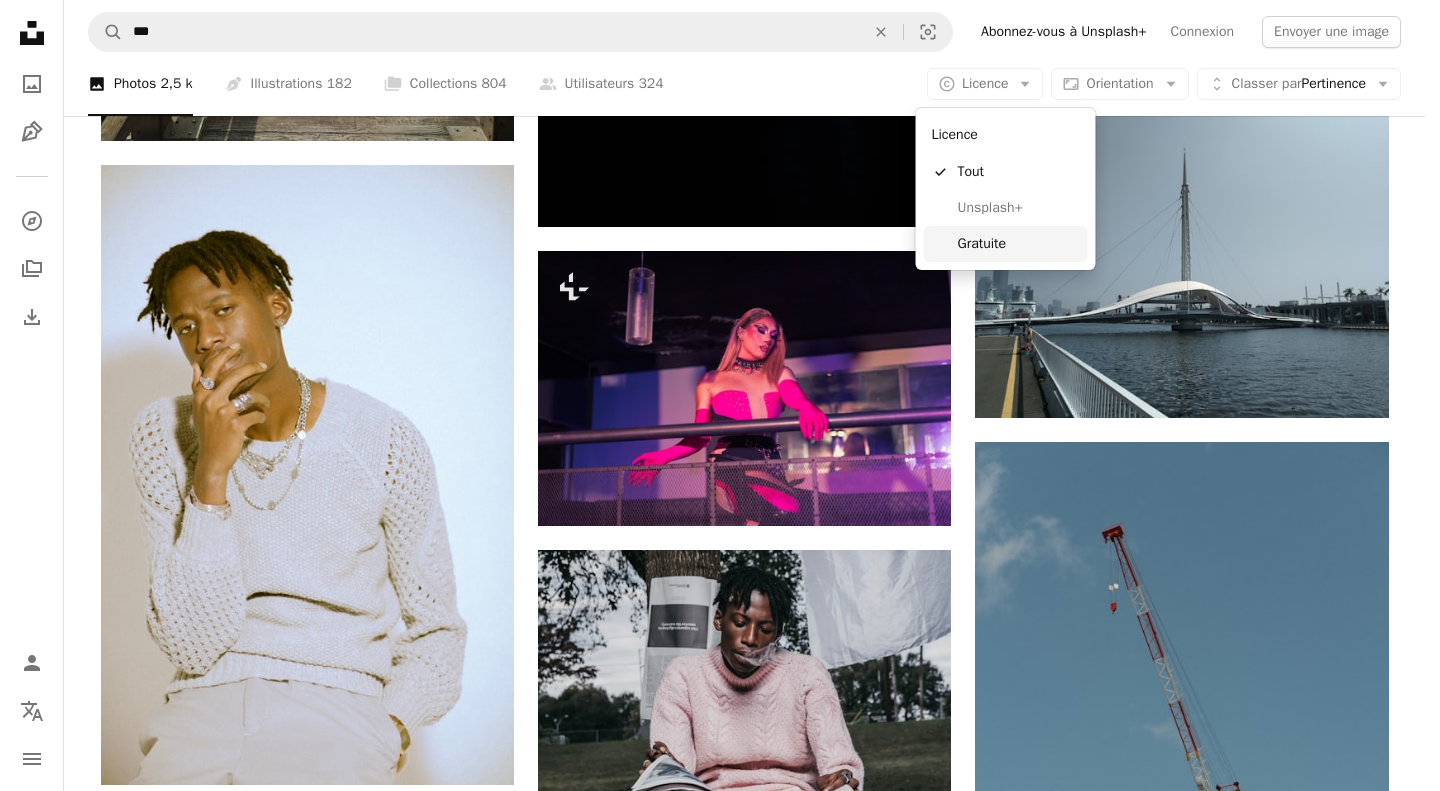 click on "Gratuite" at bounding box center [1019, 244] 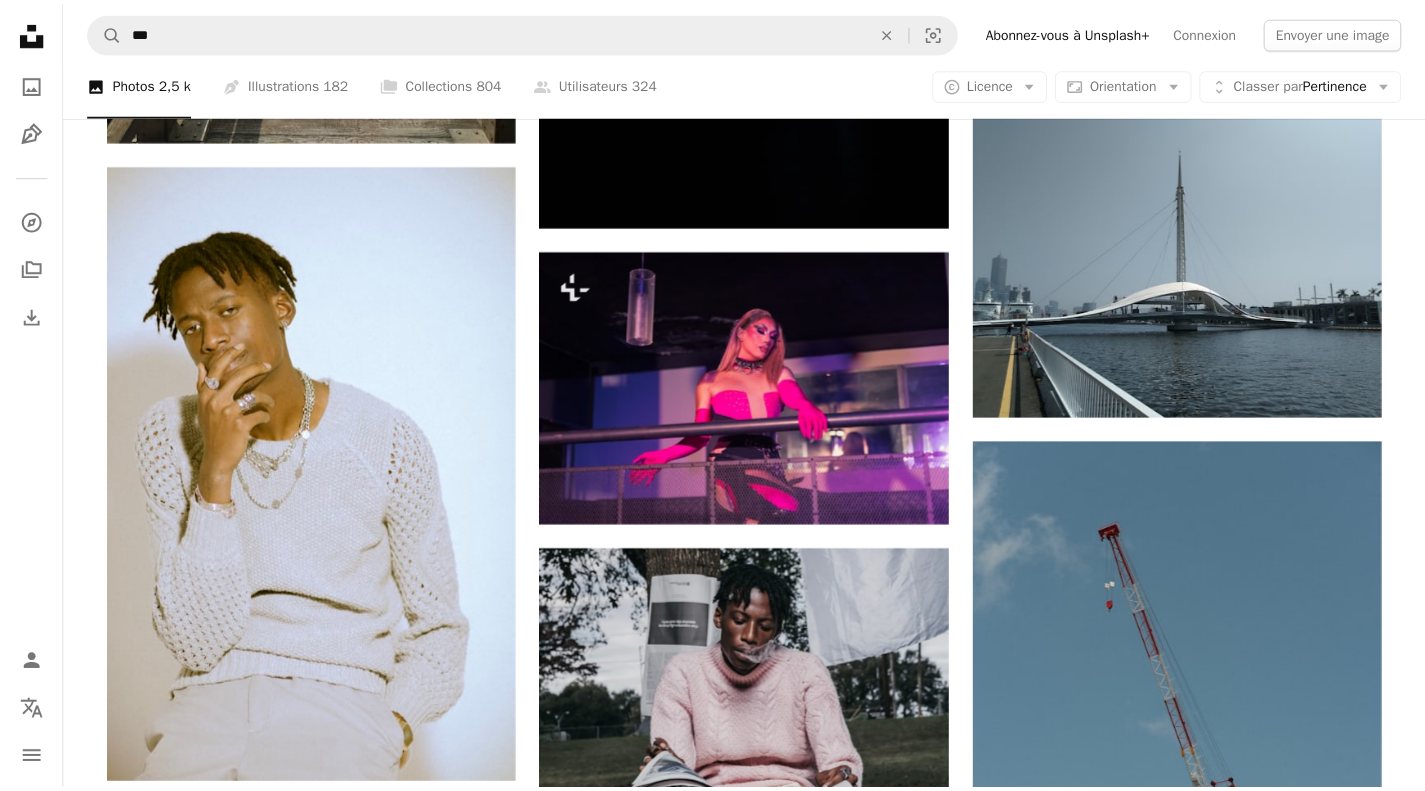 scroll, scrollTop: 0, scrollLeft: 0, axis: both 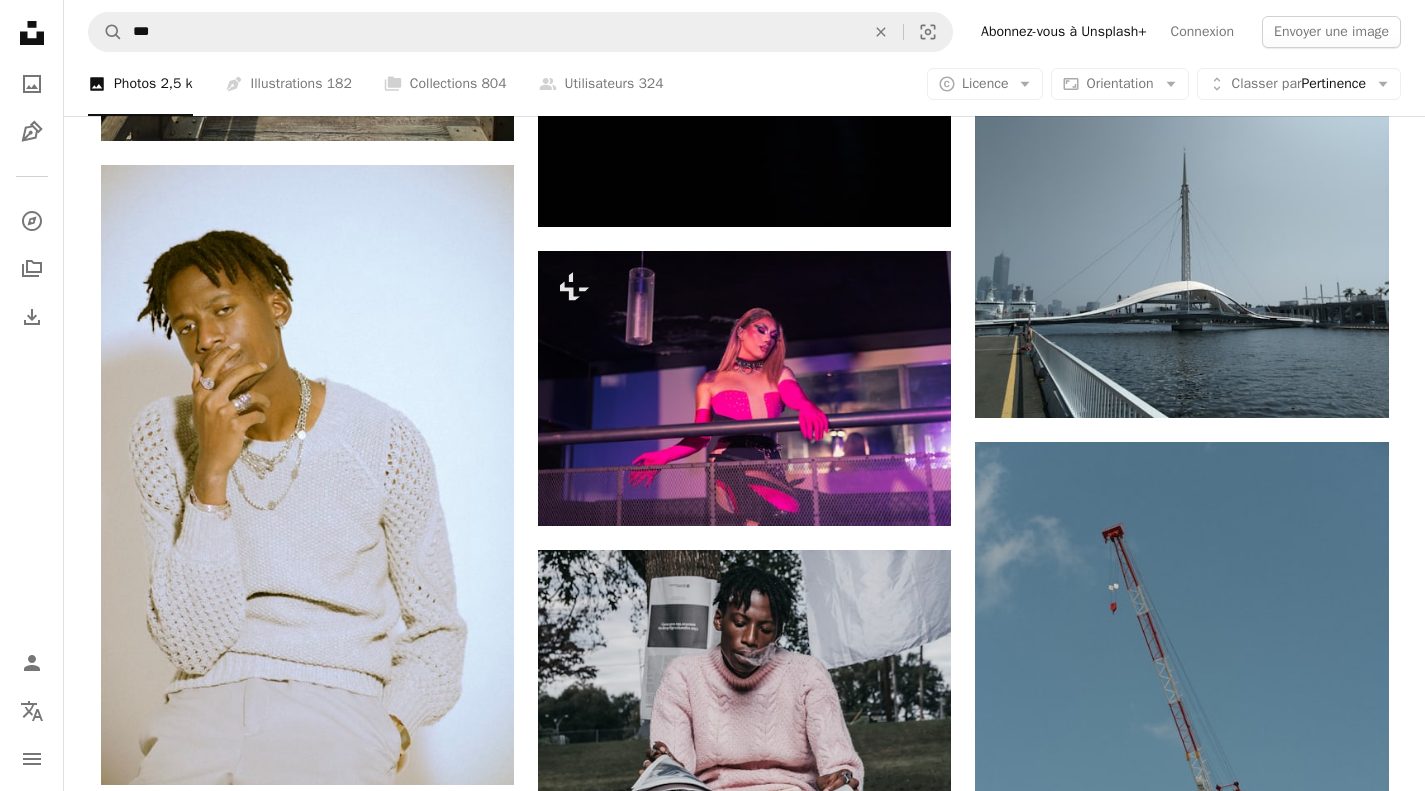 click at bounding box center (1181, -1318) 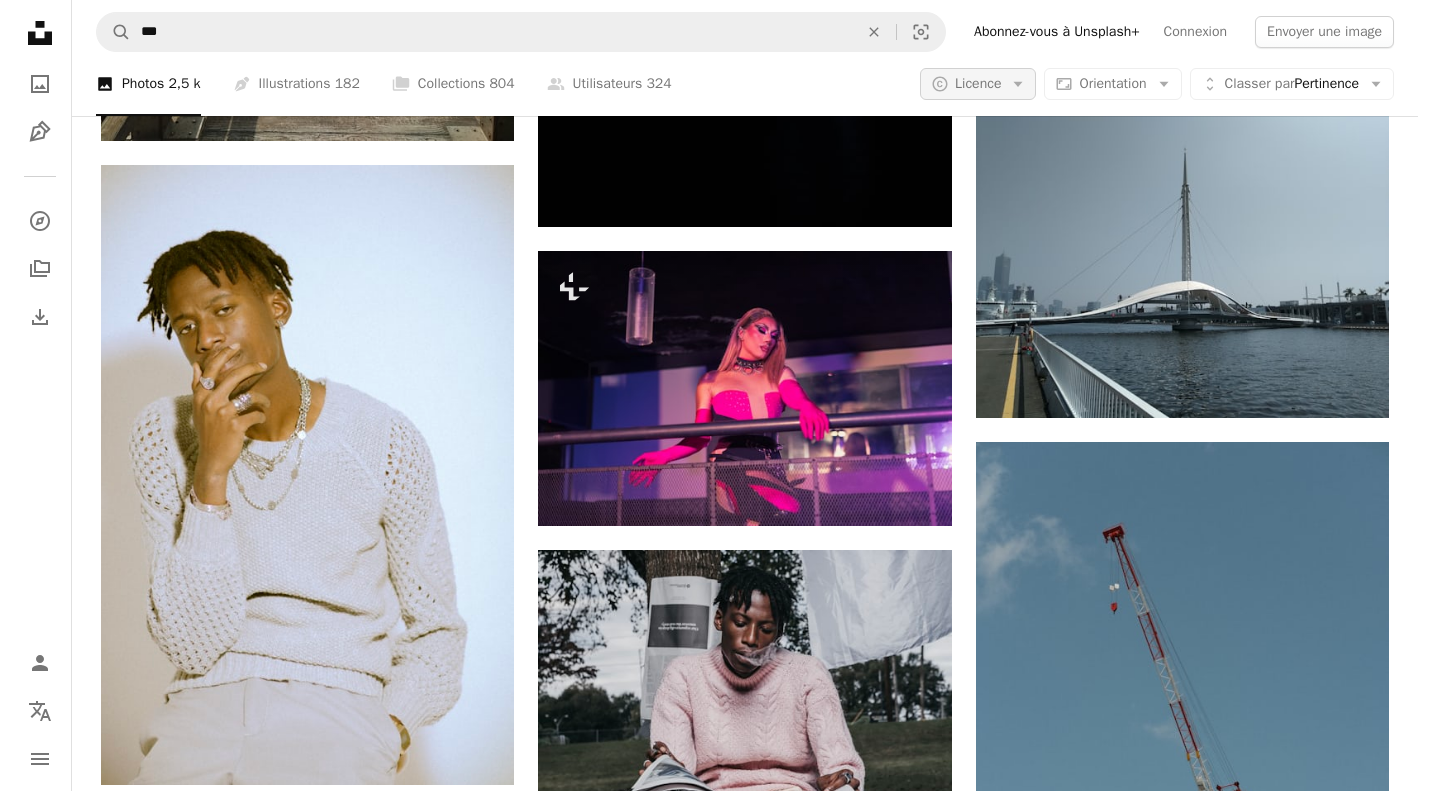 scroll, scrollTop: 0, scrollLeft: 0, axis: both 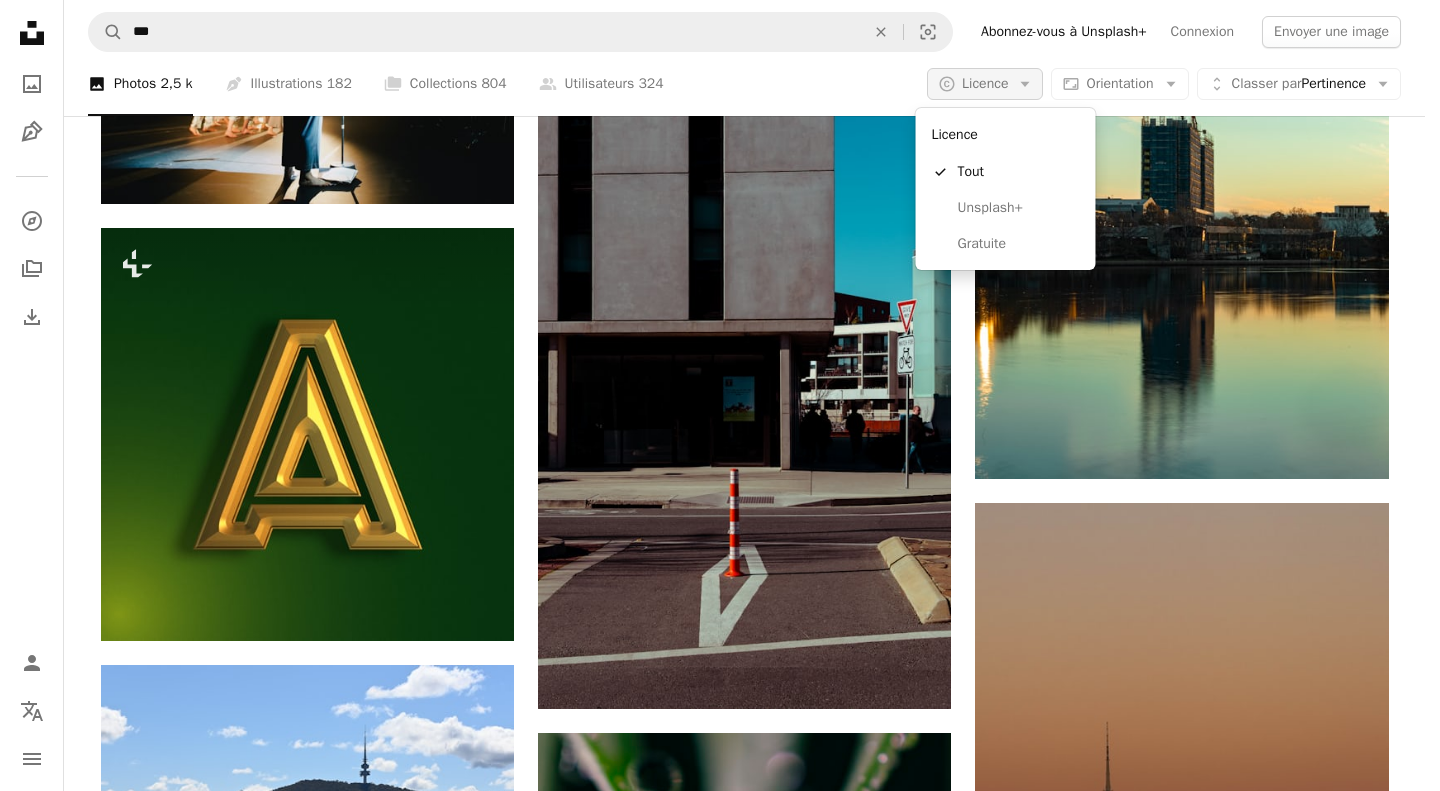 click on "Licence" at bounding box center [985, 83] 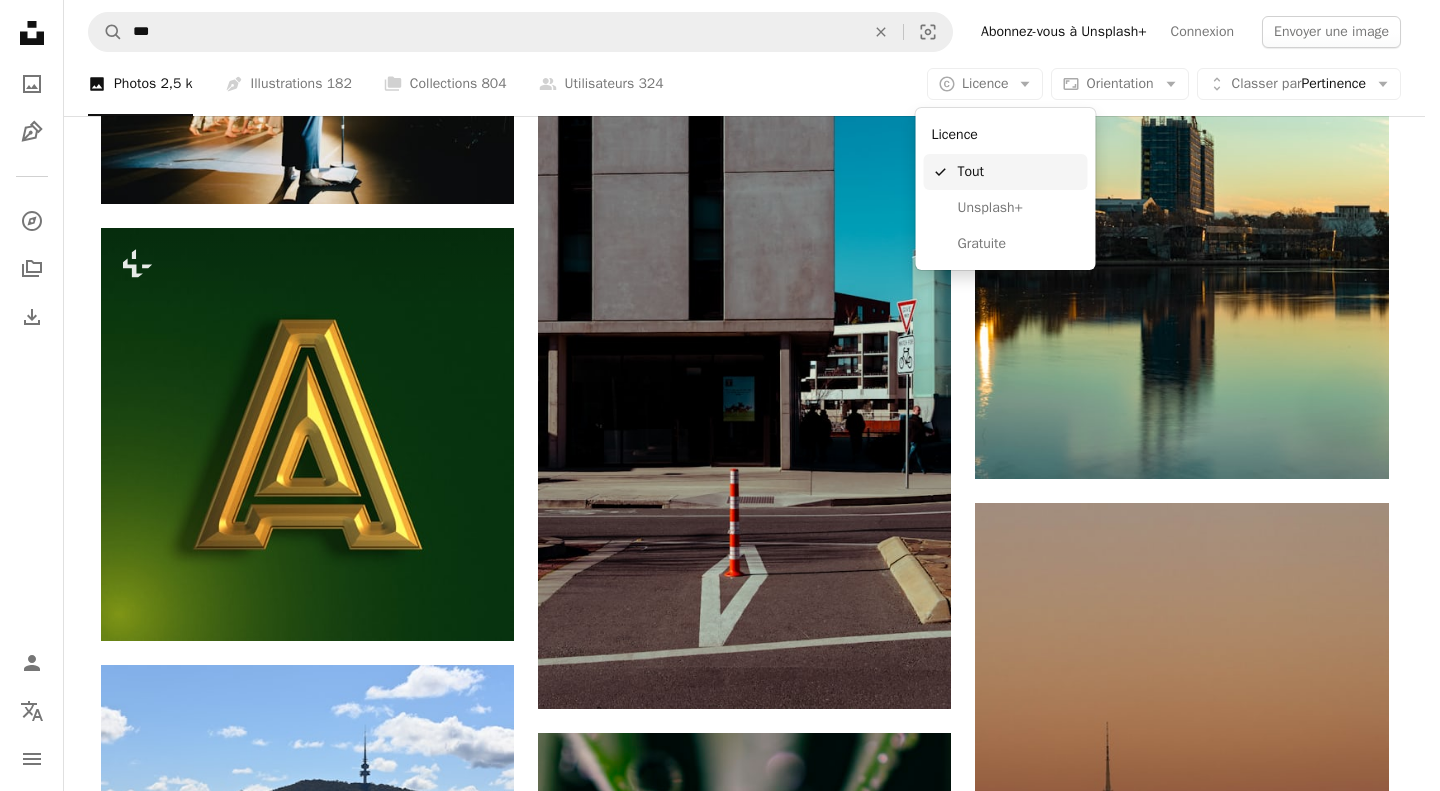 click on "Tout" at bounding box center (1019, 172) 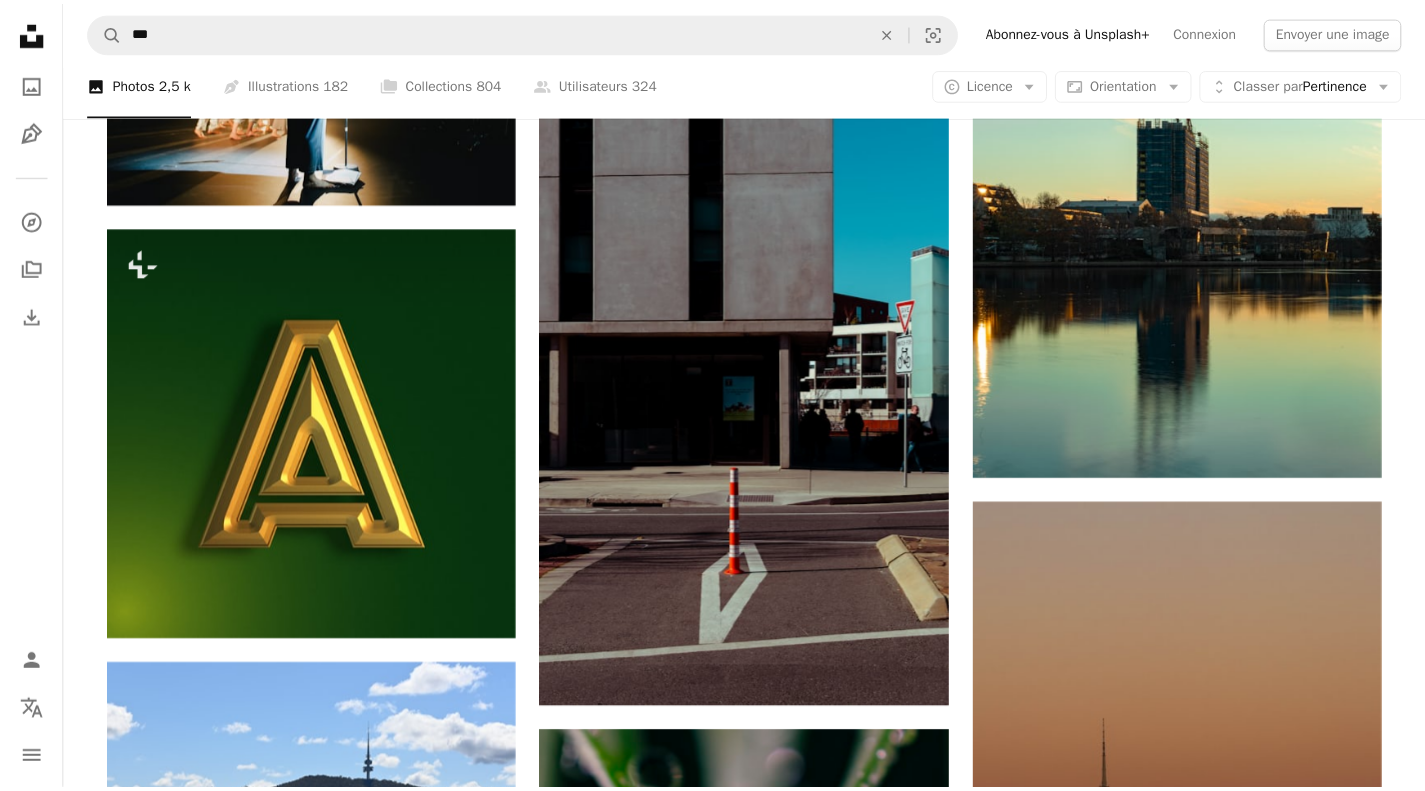 scroll, scrollTop: 25460, scrollLeft: 0, axis: vertical 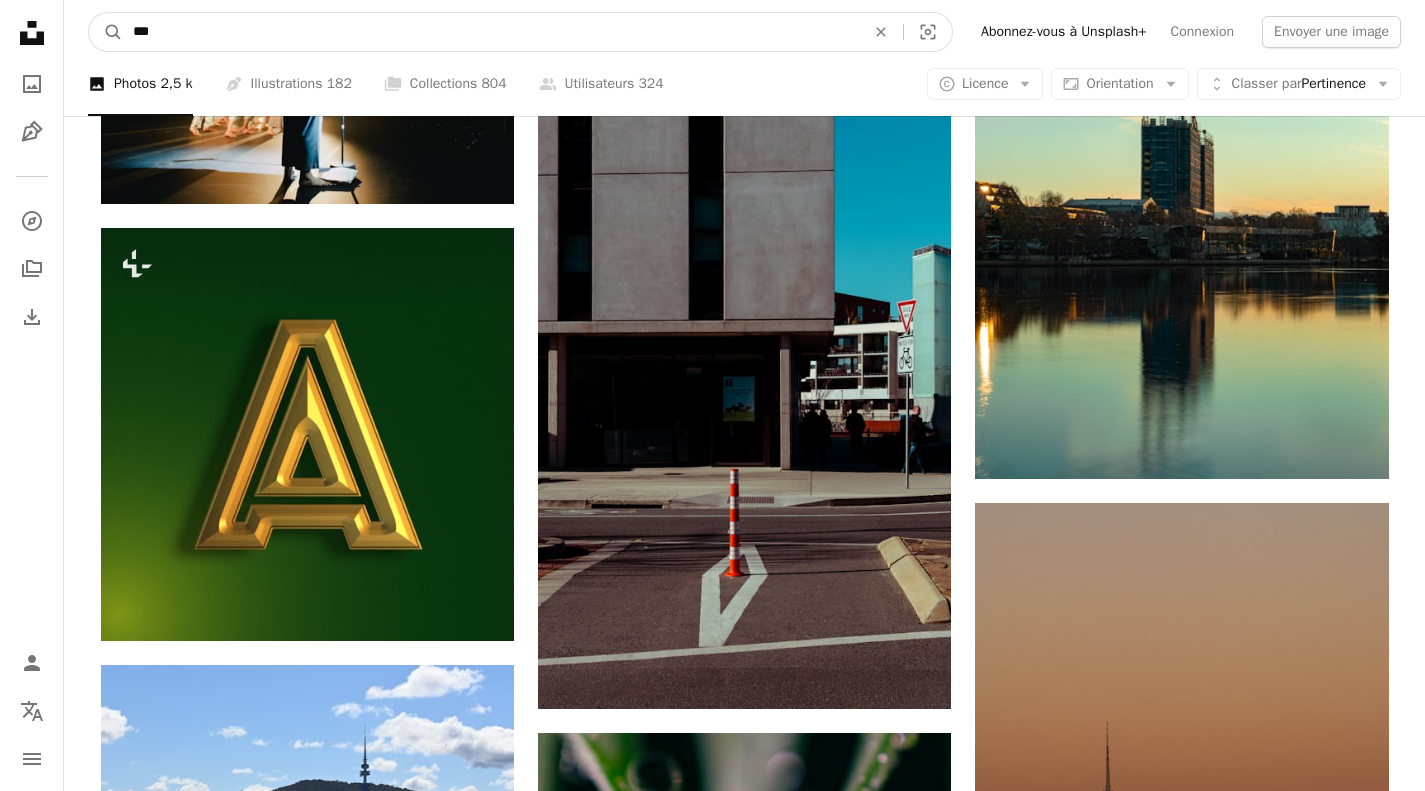 click on "***" at bounding box center [491, 32] 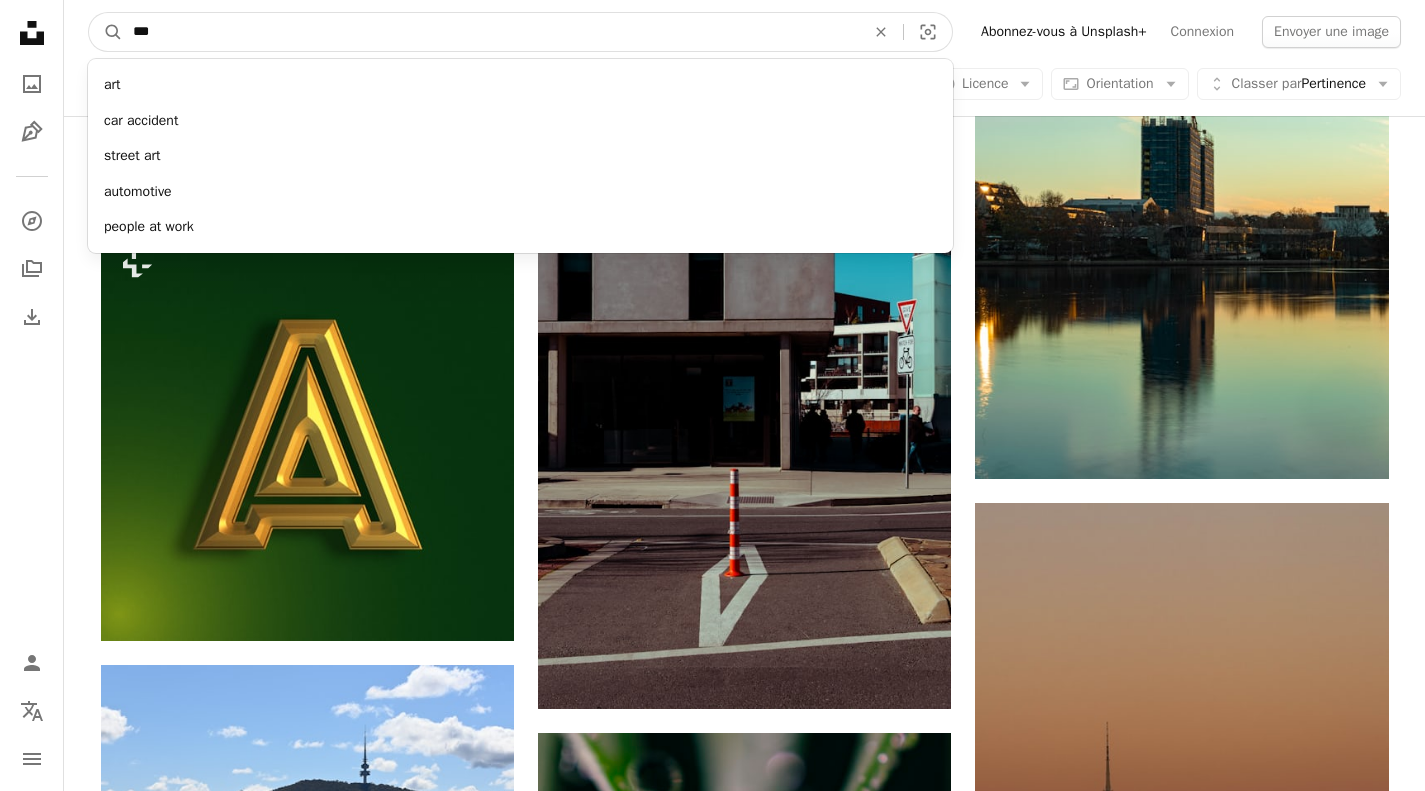 click on "A magnifying glass" at bounding box center [106, 32] 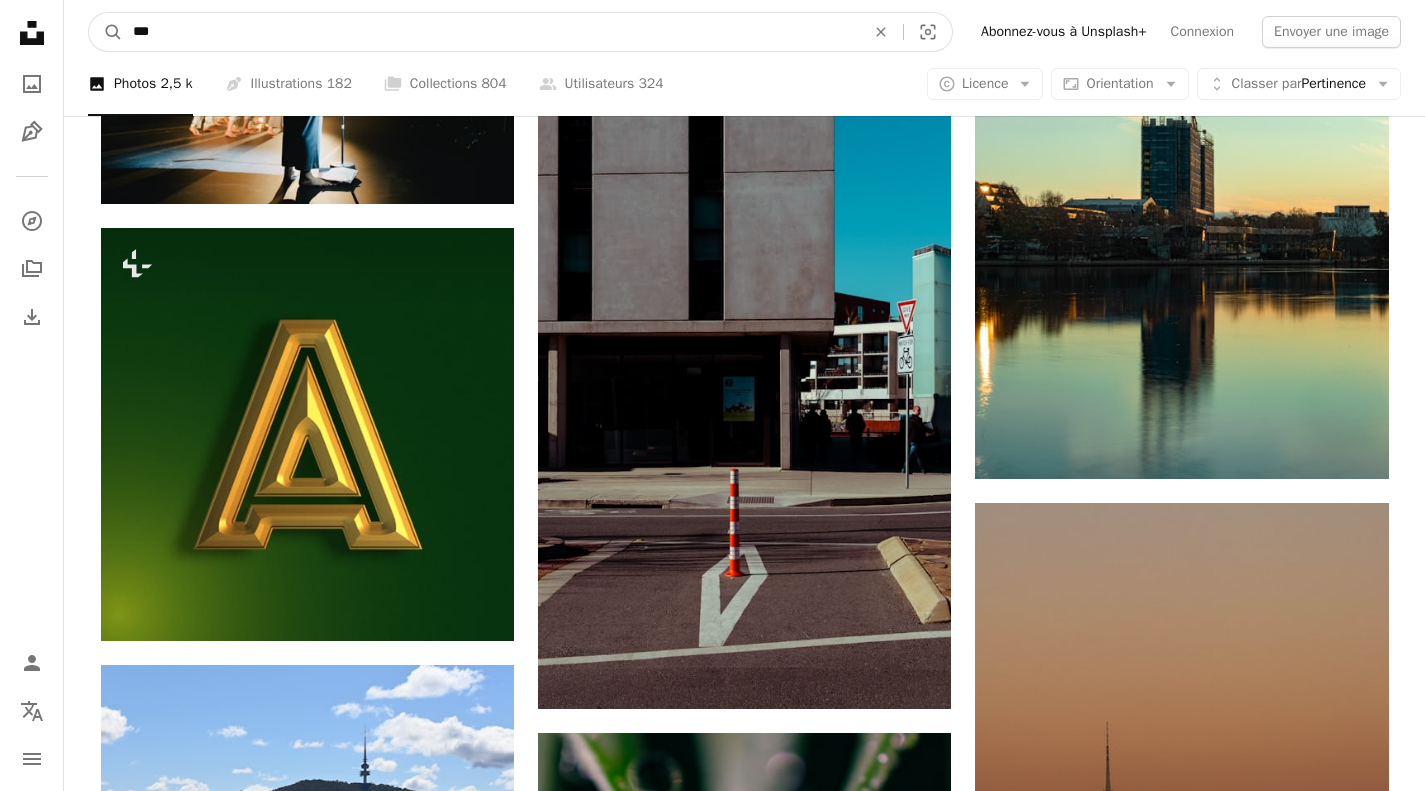 click on "A magnifying glass" at bounding box center (106, 32) 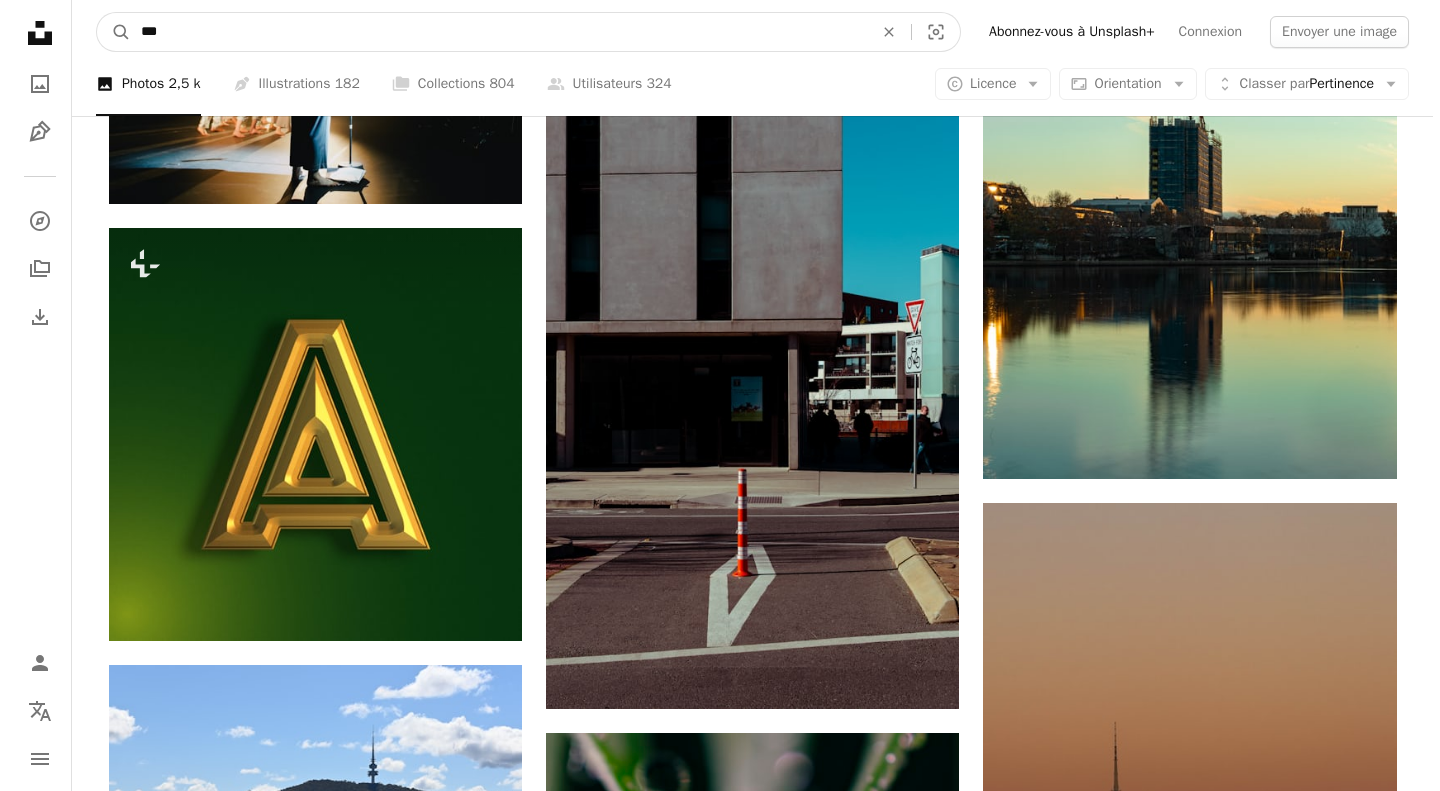 scroll, scrollTop: 3750, scrollLeft: 0, axis: vertical 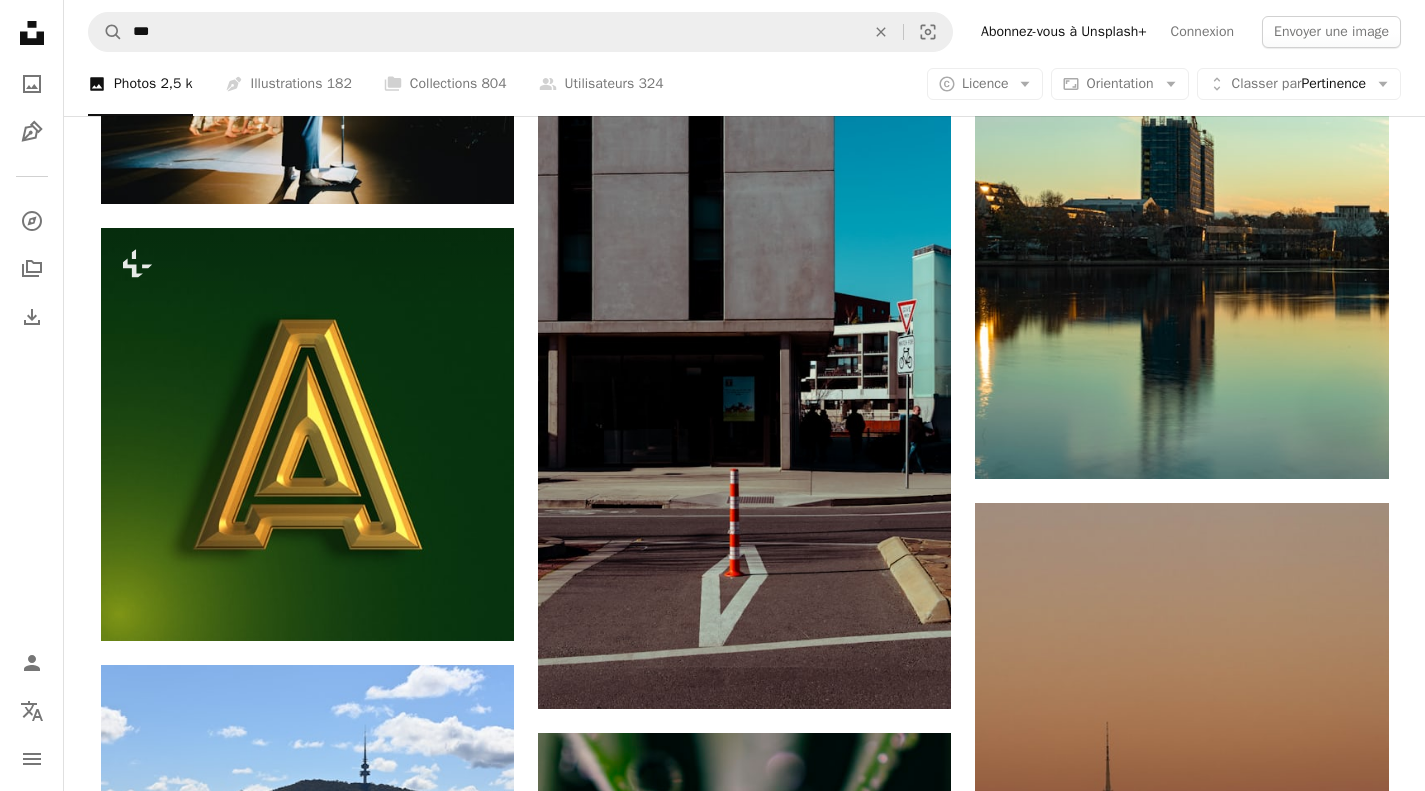 click at bounding box center [1181, -21436] 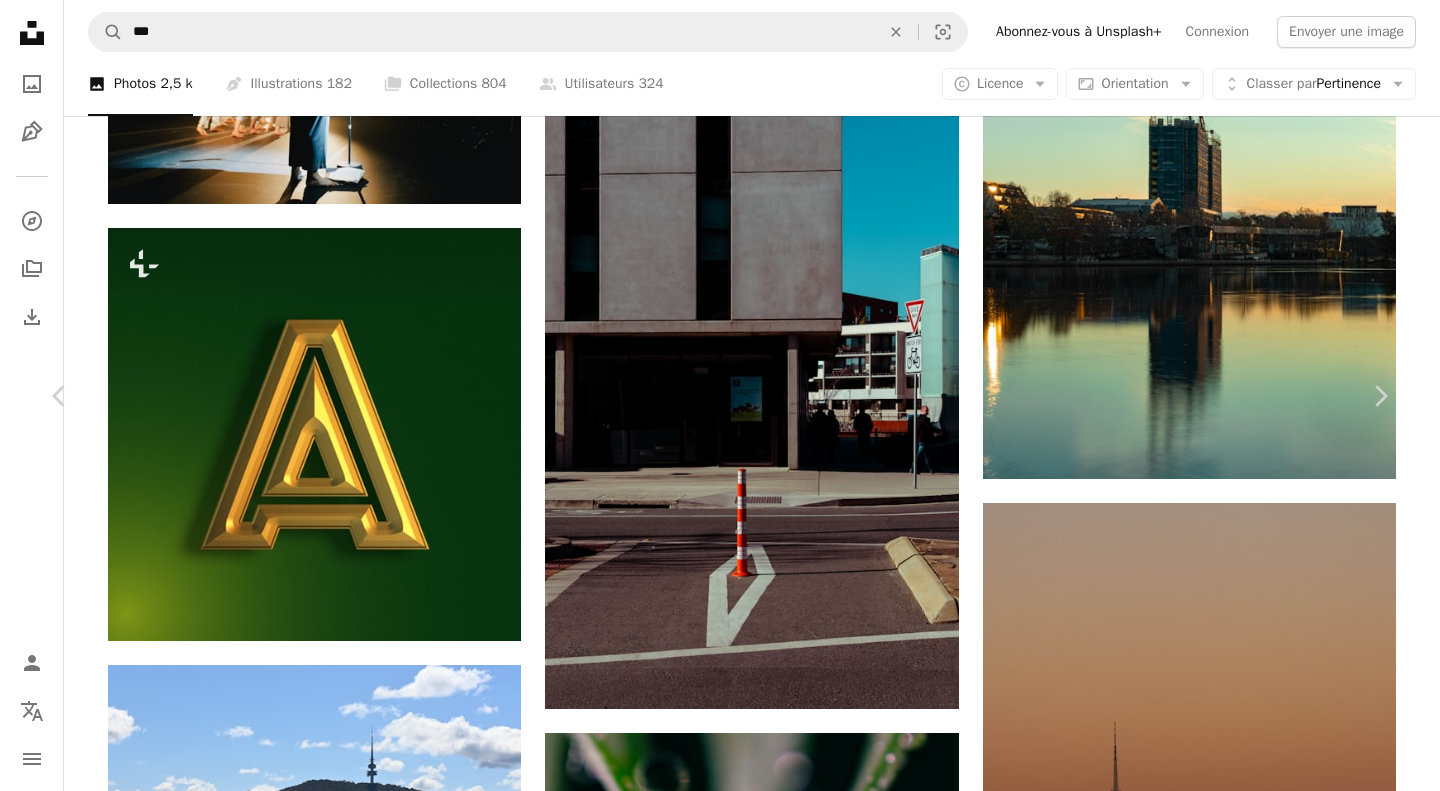 click on "A lock Télécharger" at bounding box center [1223, 4472] 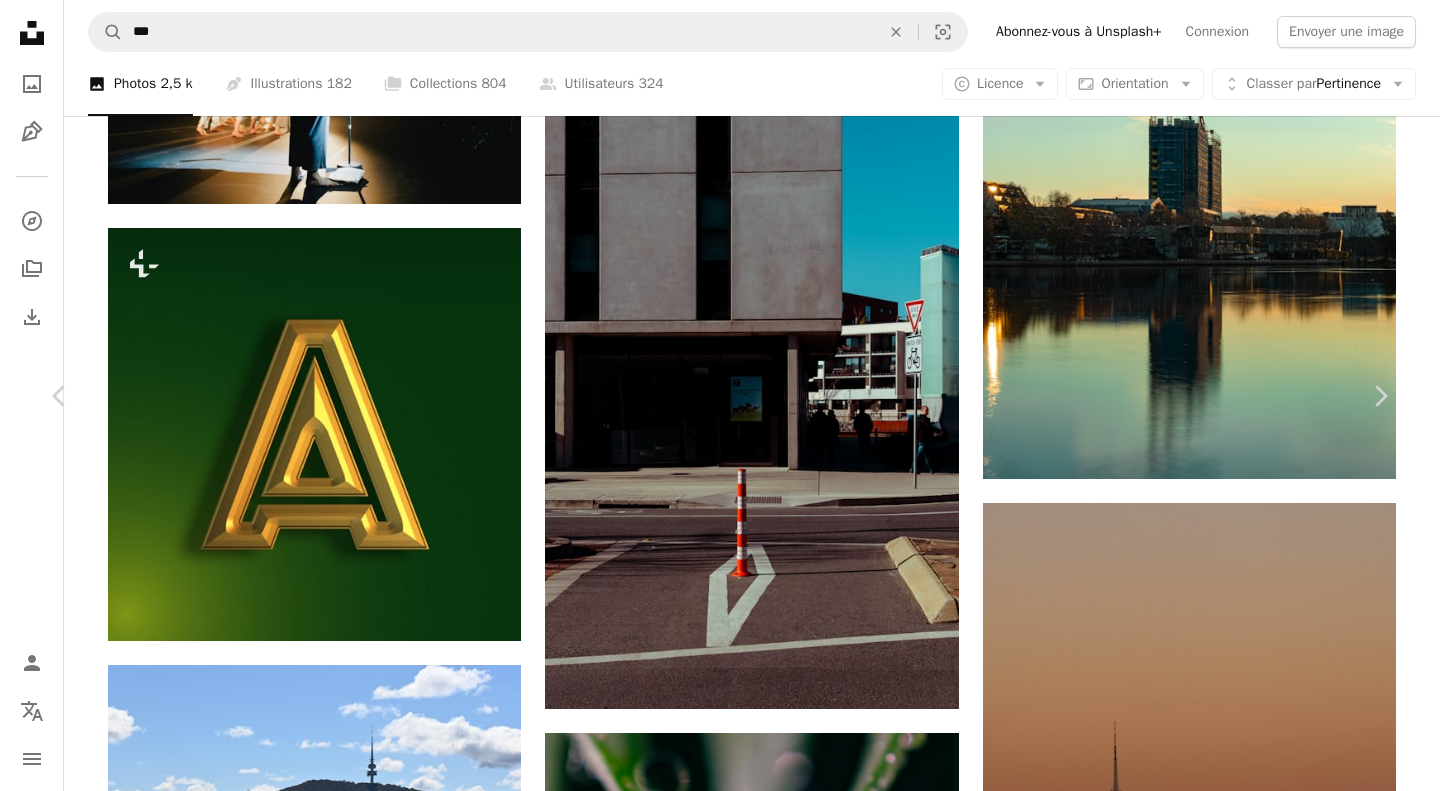 click on "An X shape" at bounding box center [20, 20] 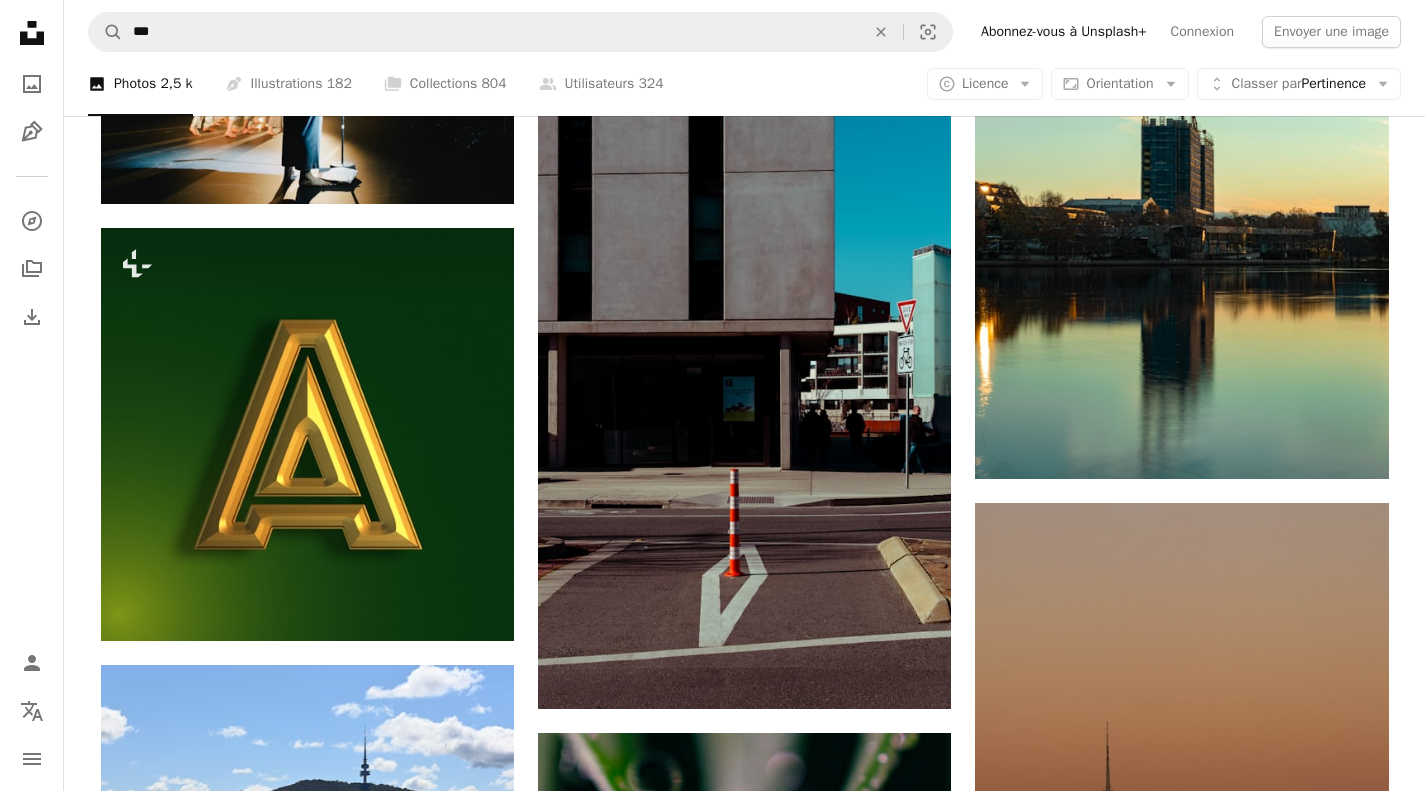 click at bounding box center (1181, -21436) 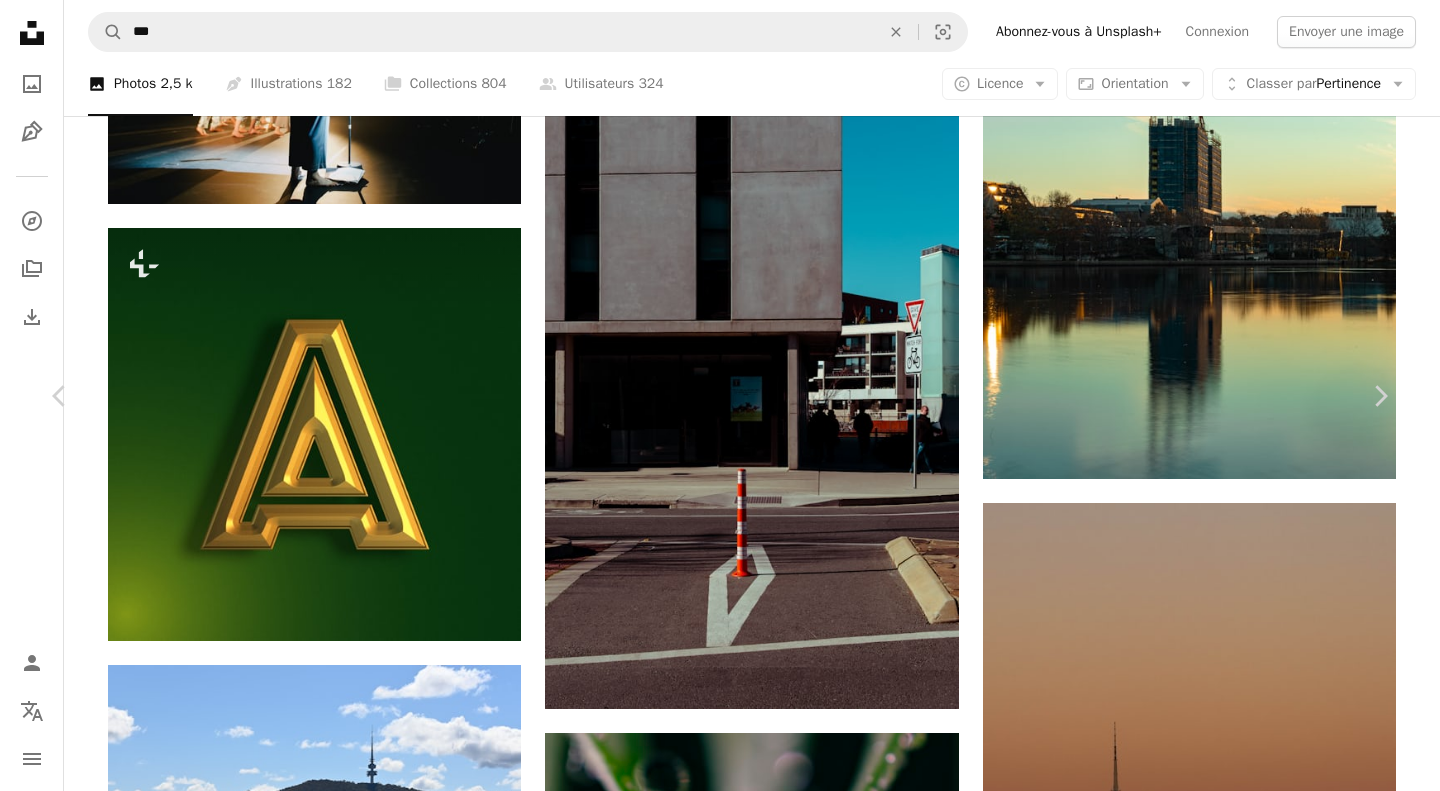 click on "Galina Nelyubova" at bounding box center [240, 4464] 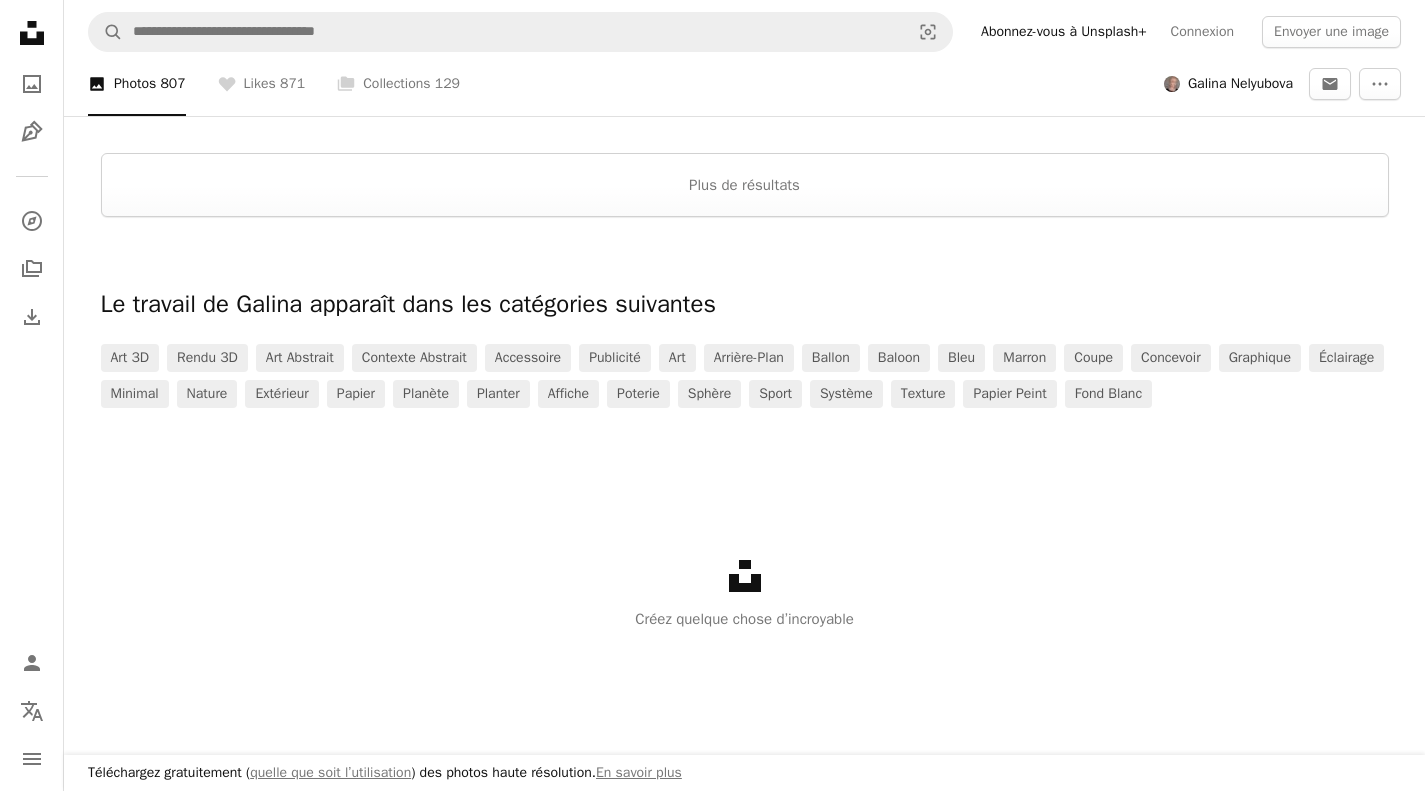 scroll, scrollTop: 2593, scrollLeft: 0, axis: vertical 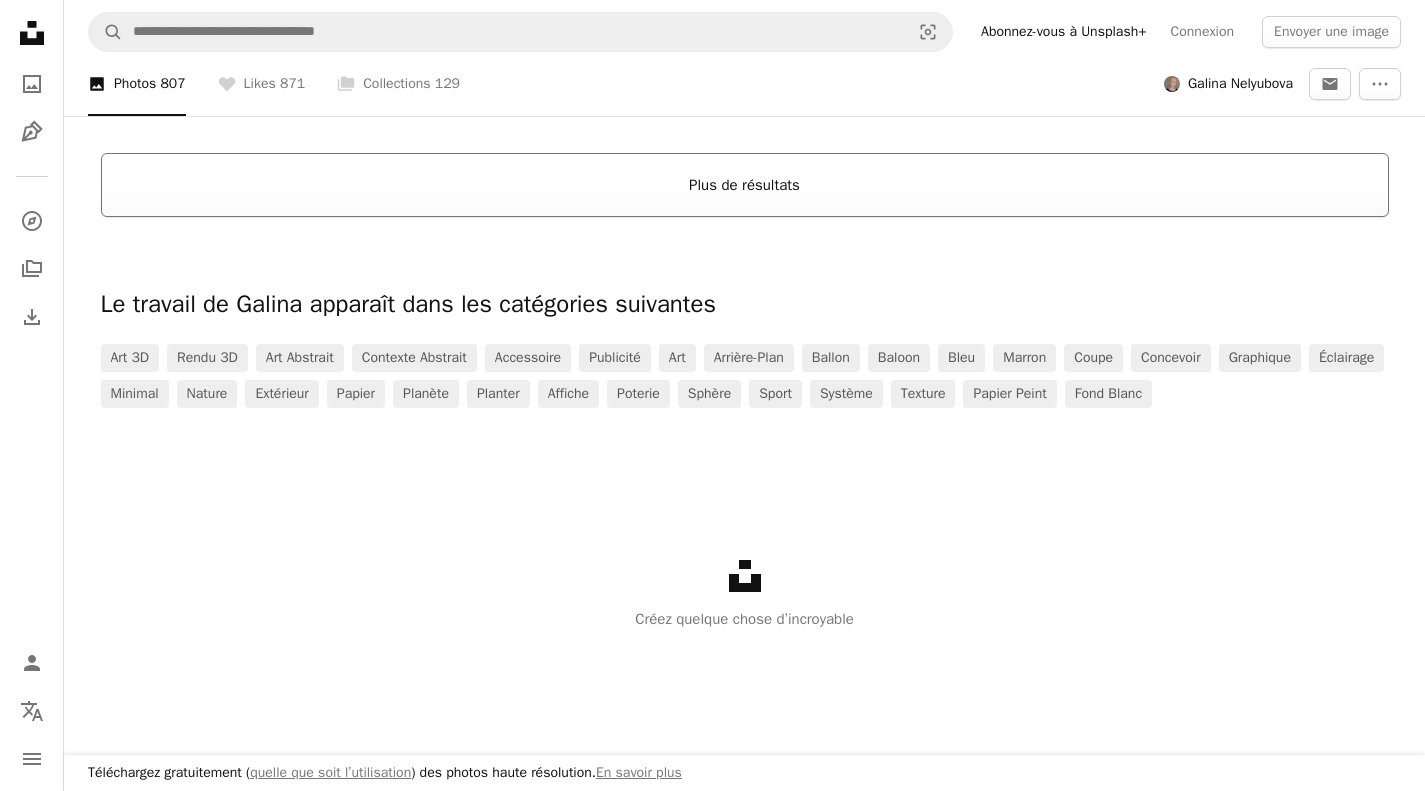 click on "Plus de résultats" at bounding box center (745, 185) 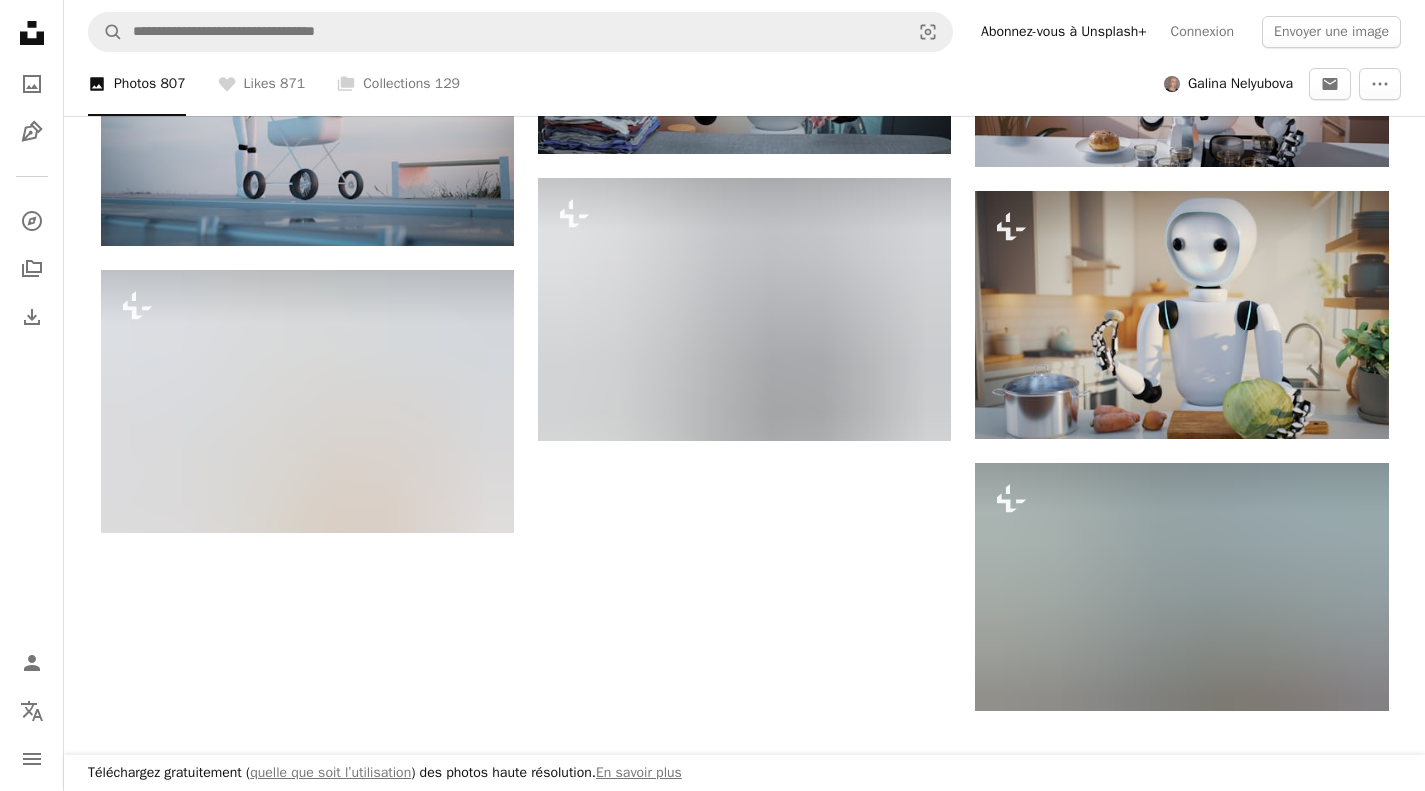 scroll, scrollTop: 5219, scrollLeft: 0, axis: vertical 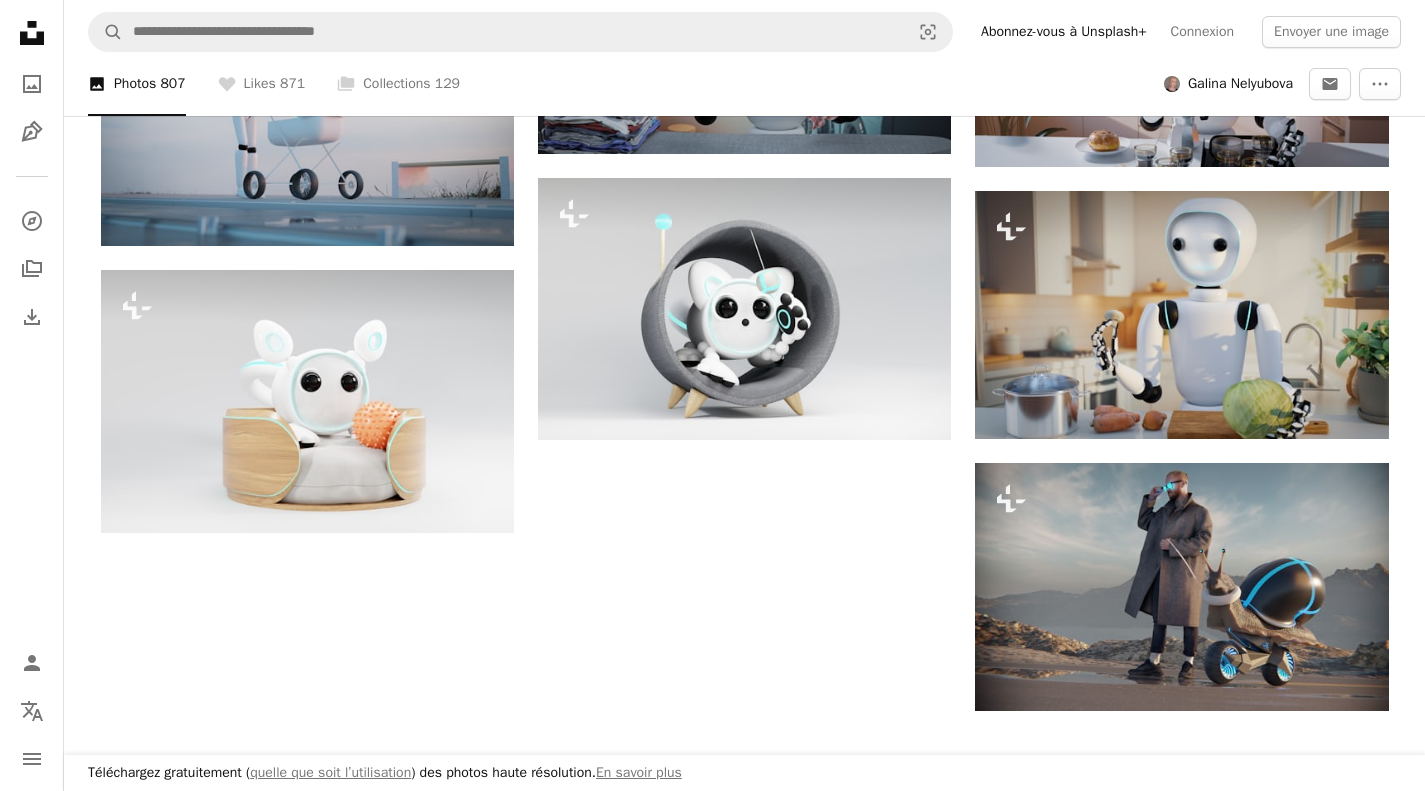 click at bounding box center (1181, -2723) 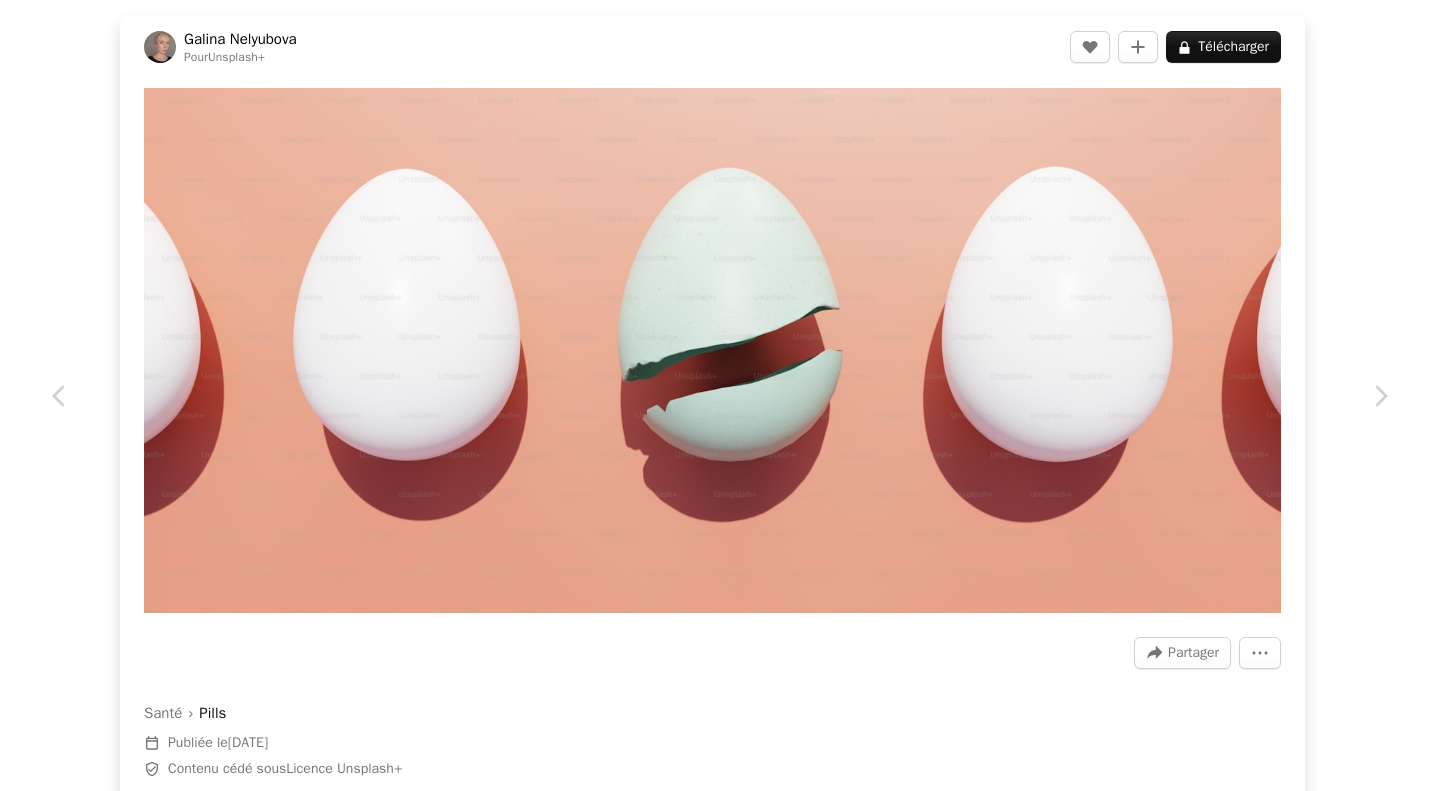 click on "An X shape" at bounding box center (20, 20) 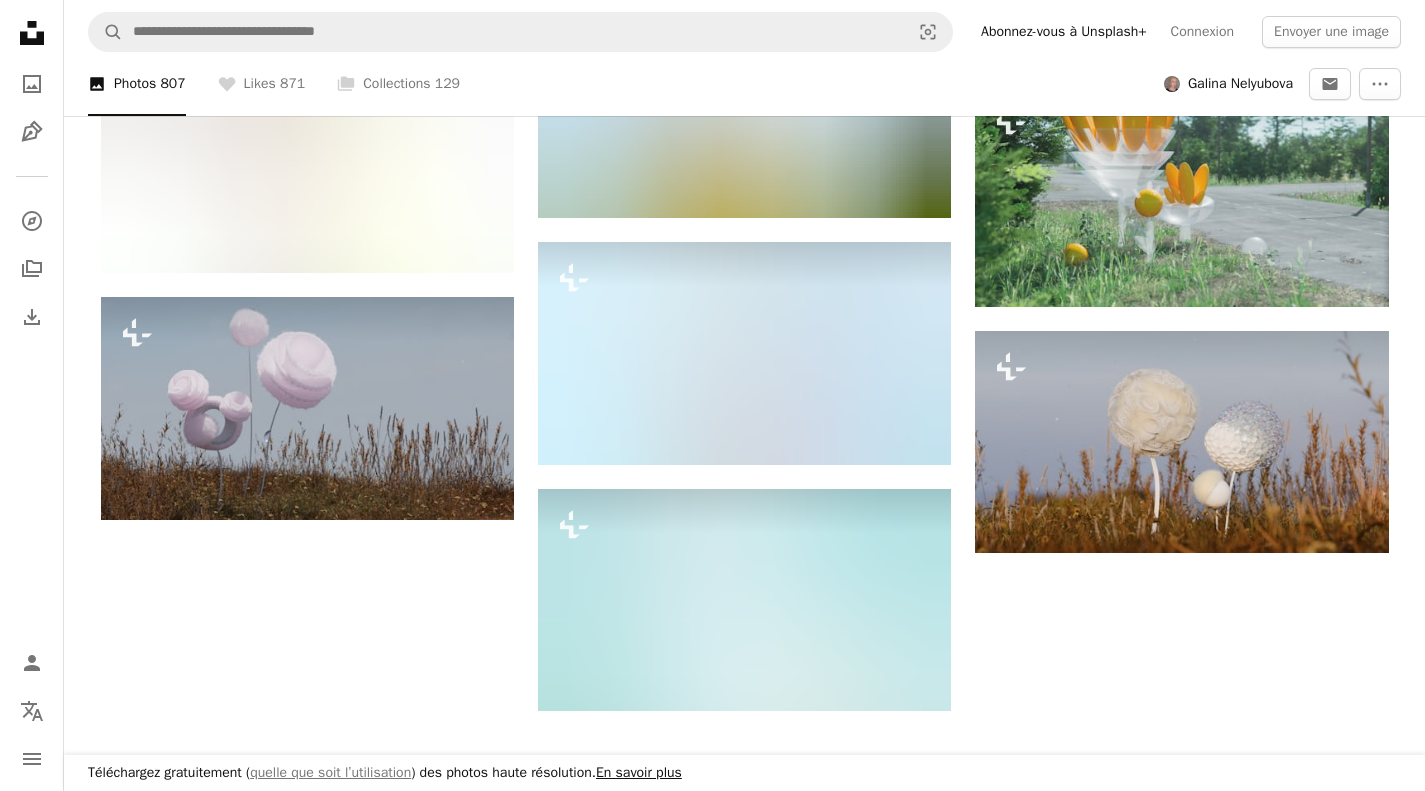 scroll, scrollTop: 10416, scrollLeft: 0, axis: vertical 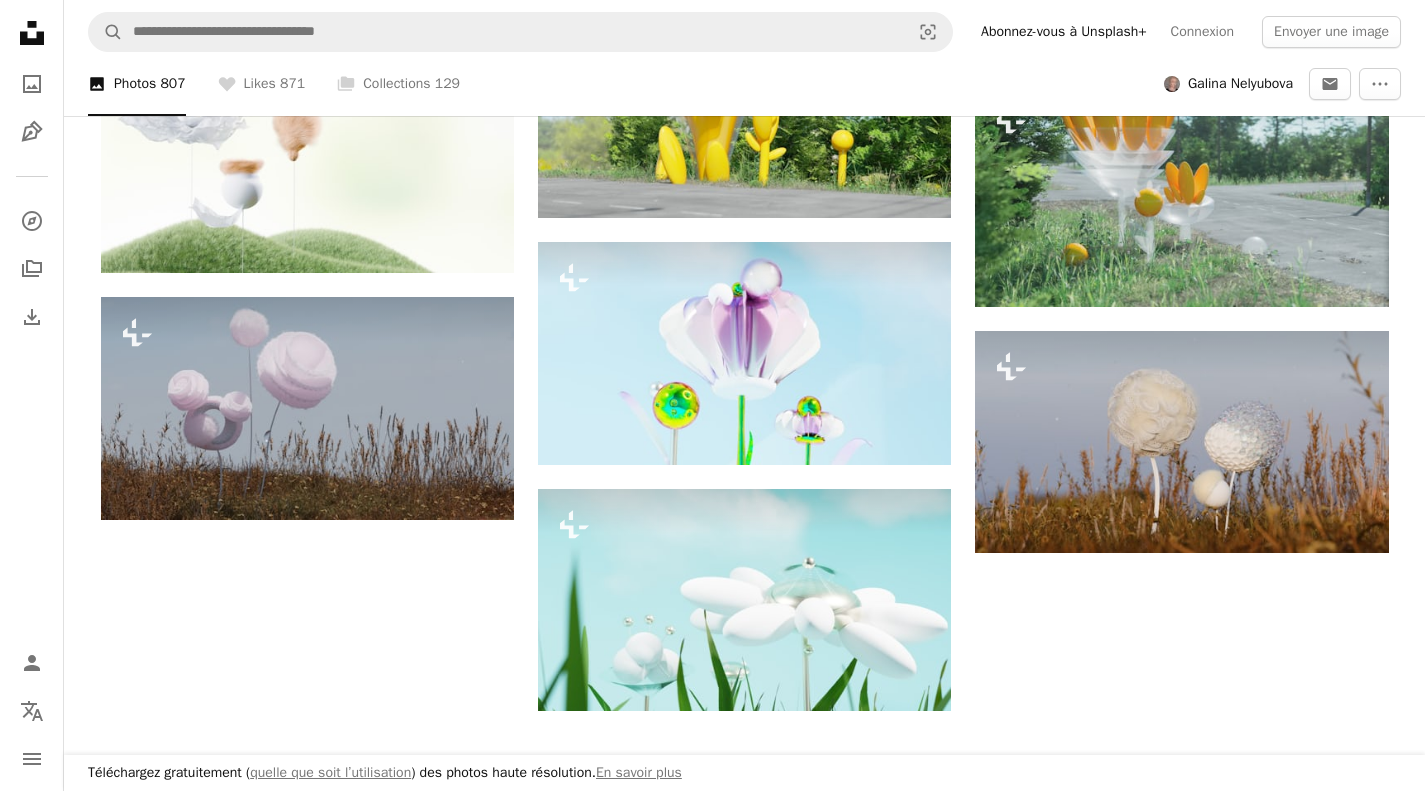 click at bounding box center [307, -2695] 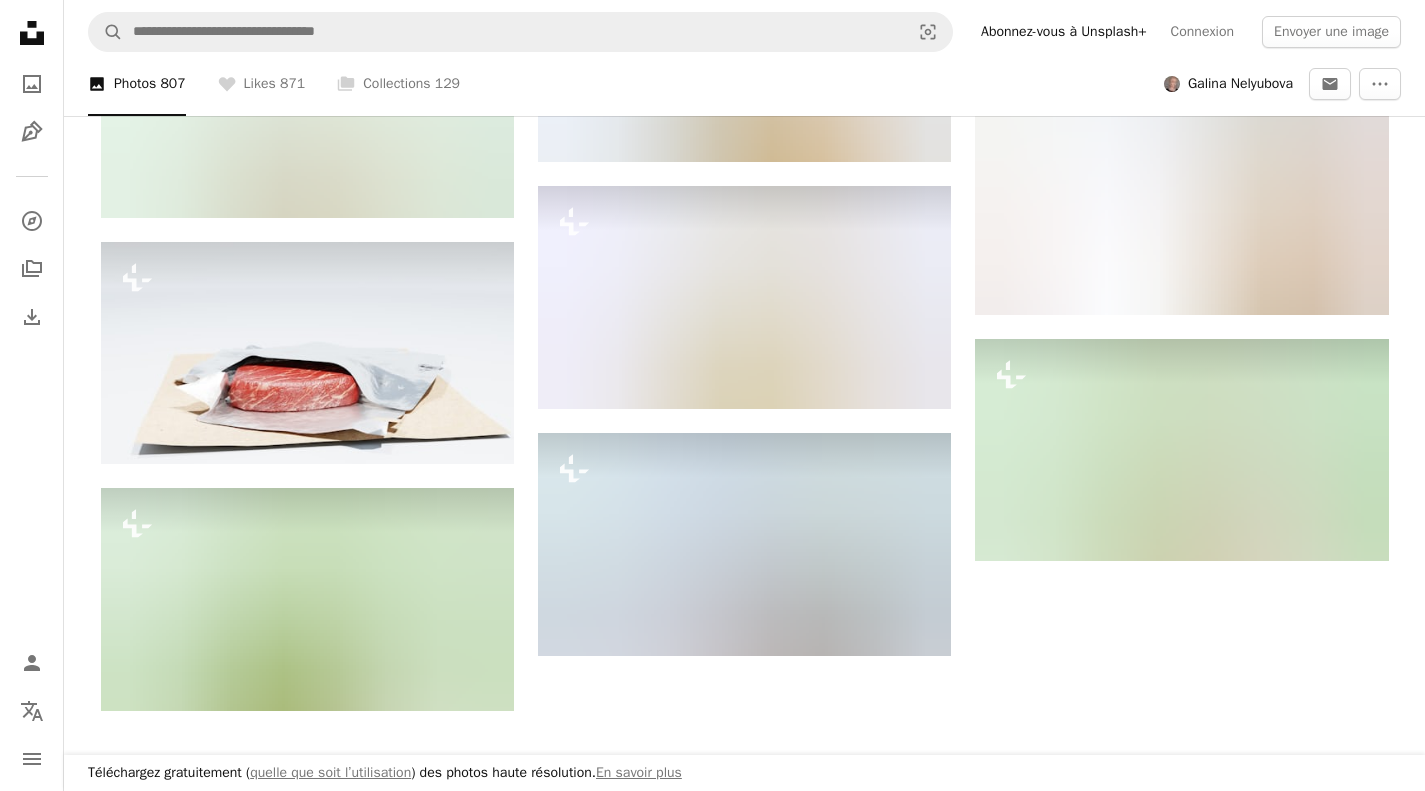 scroll, scrollTop: 11598, scrollLeft: 0, axis: vertical 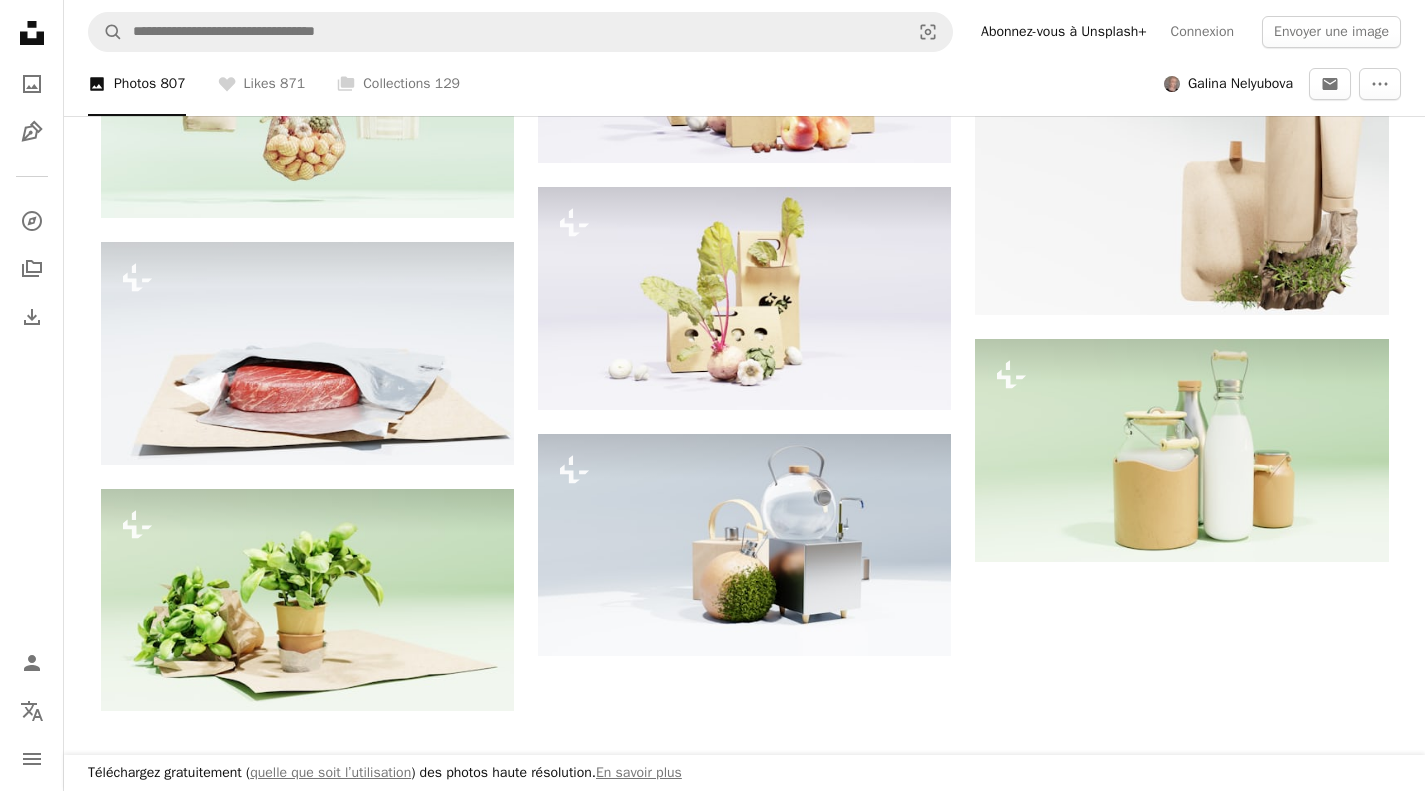 click at bounding box center [744, -2283] 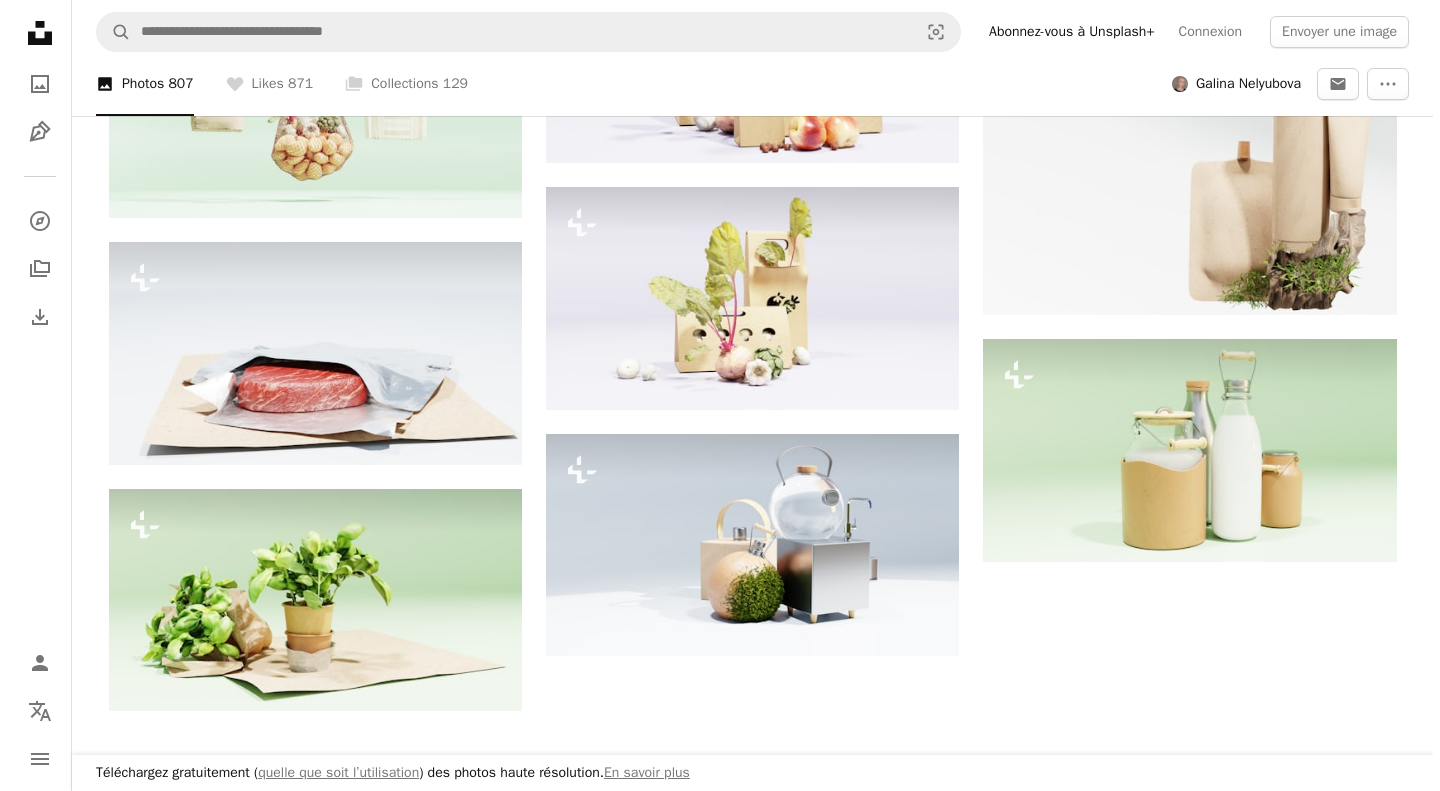 scroll, scrollTop: 11775, scrollLeft: 0, axis: vertical 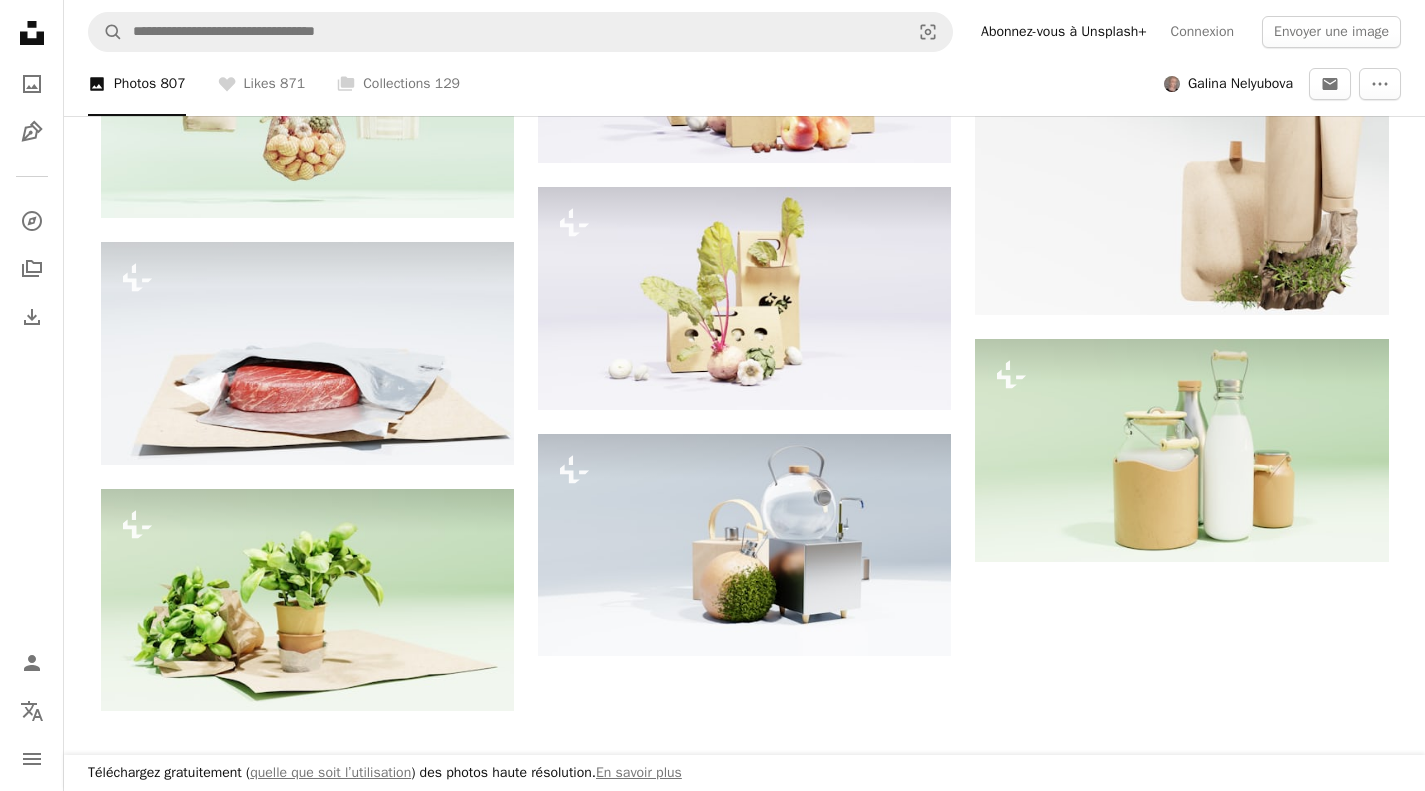 click at bounding box center (744, -2283) 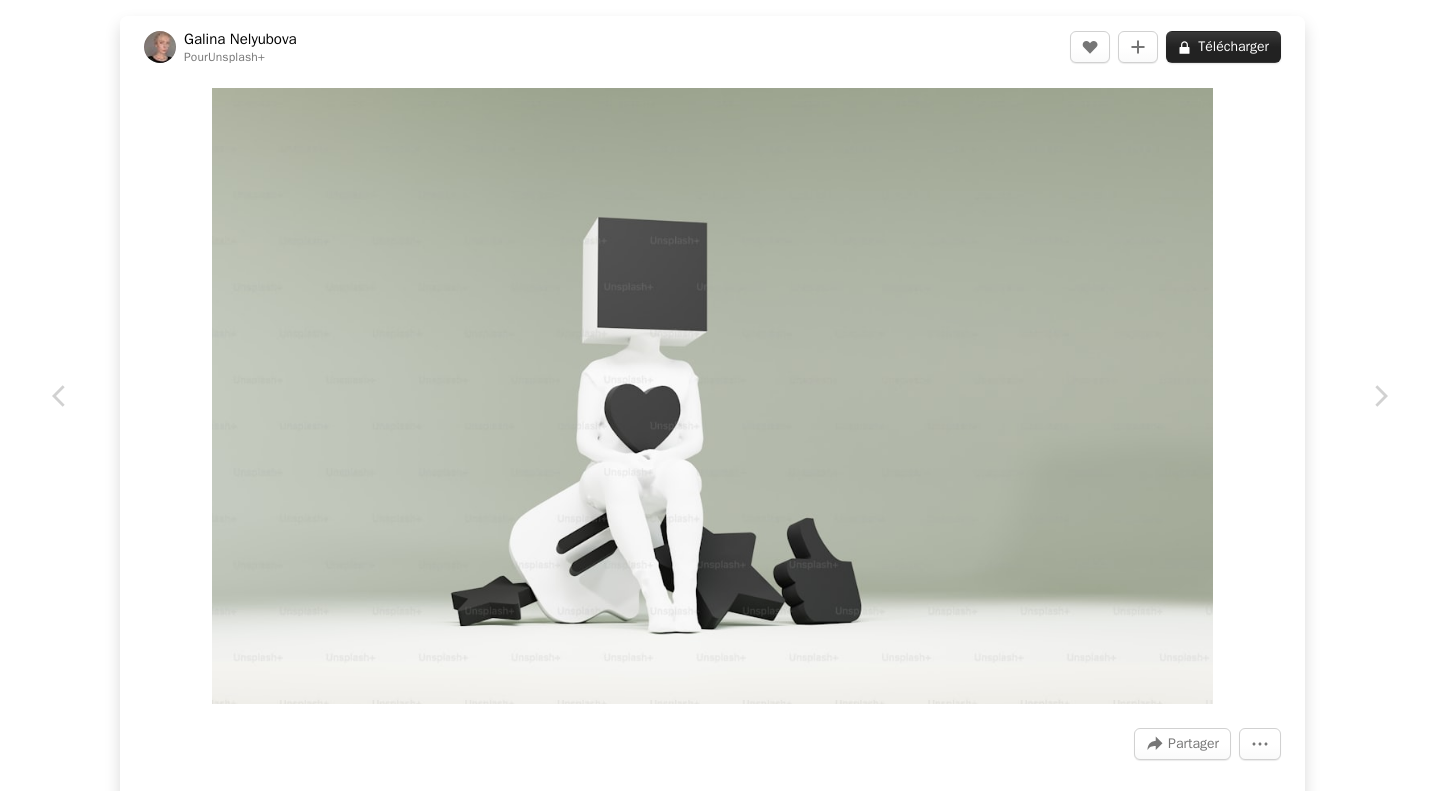 click on "A lock Télécharger" at bounding box center [1223, 47] 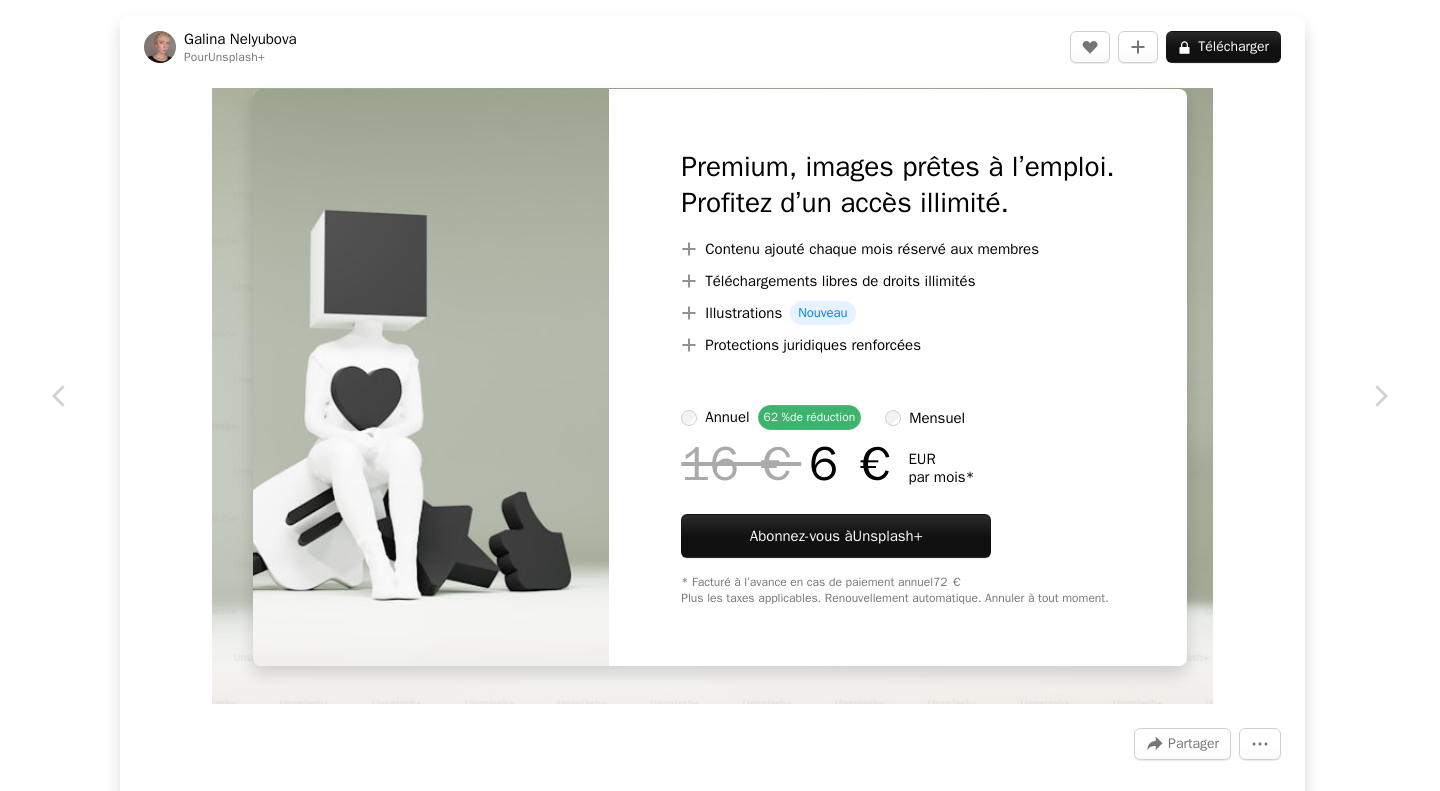 click on "mensuel" at bounding box center [925, 417] 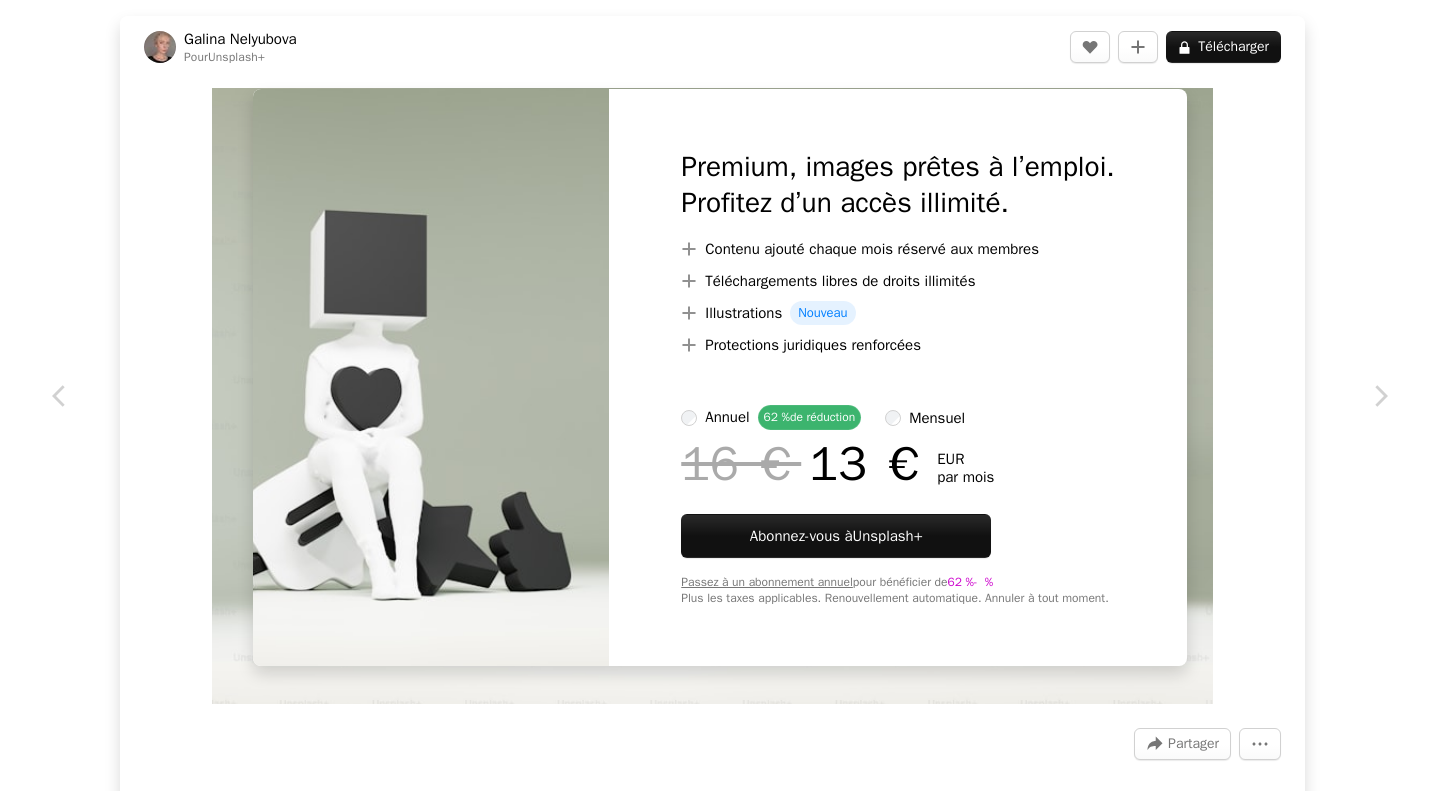 click on "annuel" at bounding box center [727, 417] 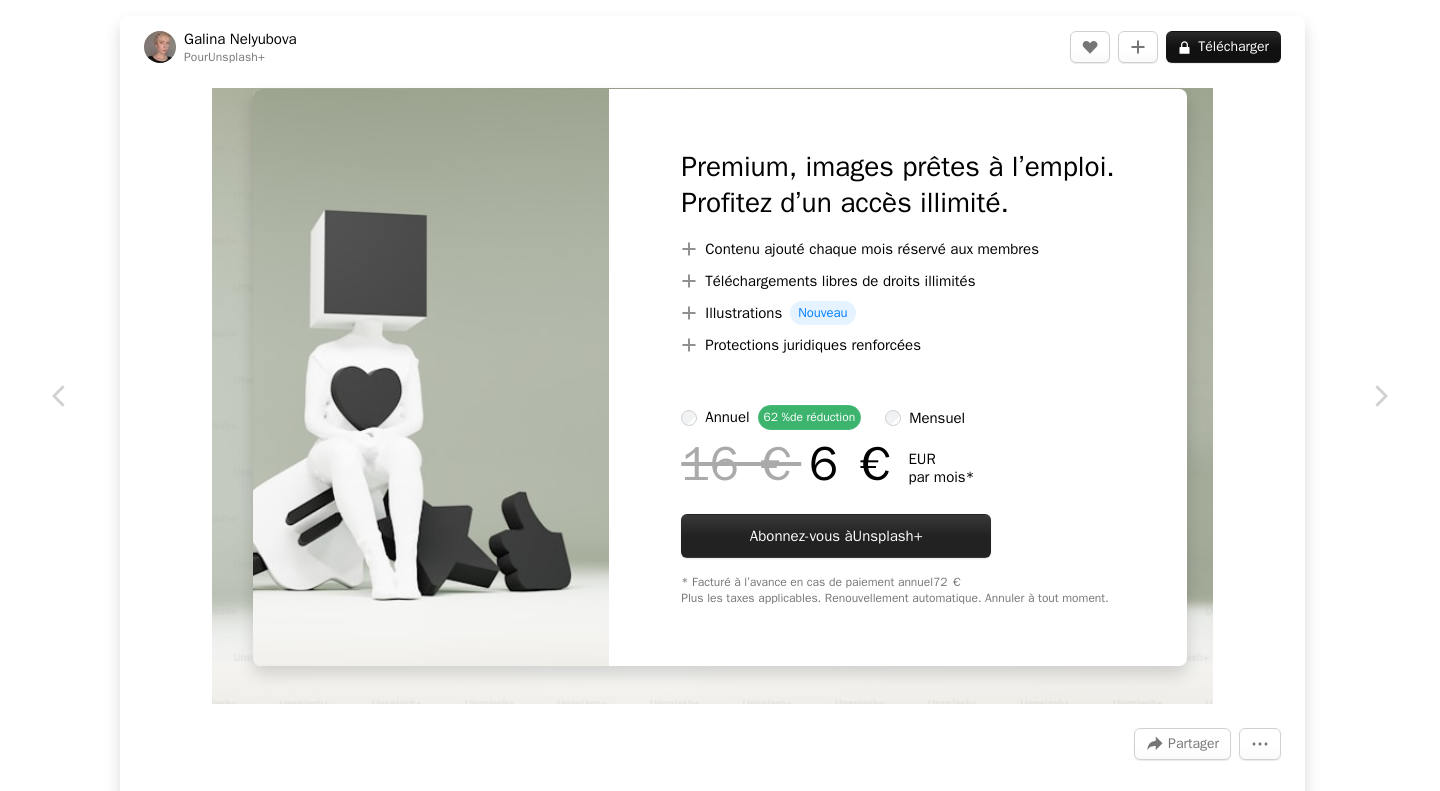 click on "Abonnez-vous à  Unsplash+" at bounding box center [836, 536] 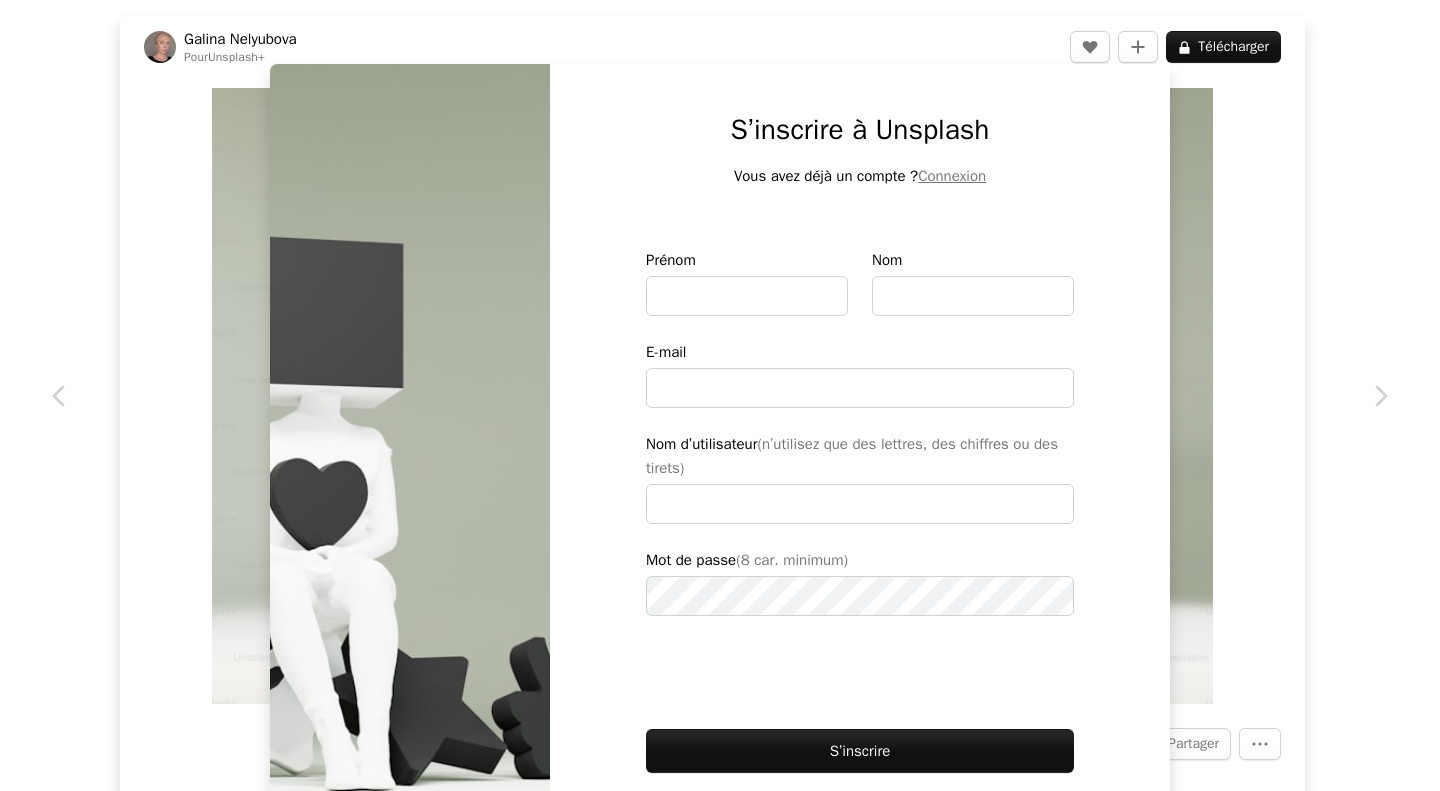 scroll, scrollTop: 78, scrollLeft: 0, axis: vertical 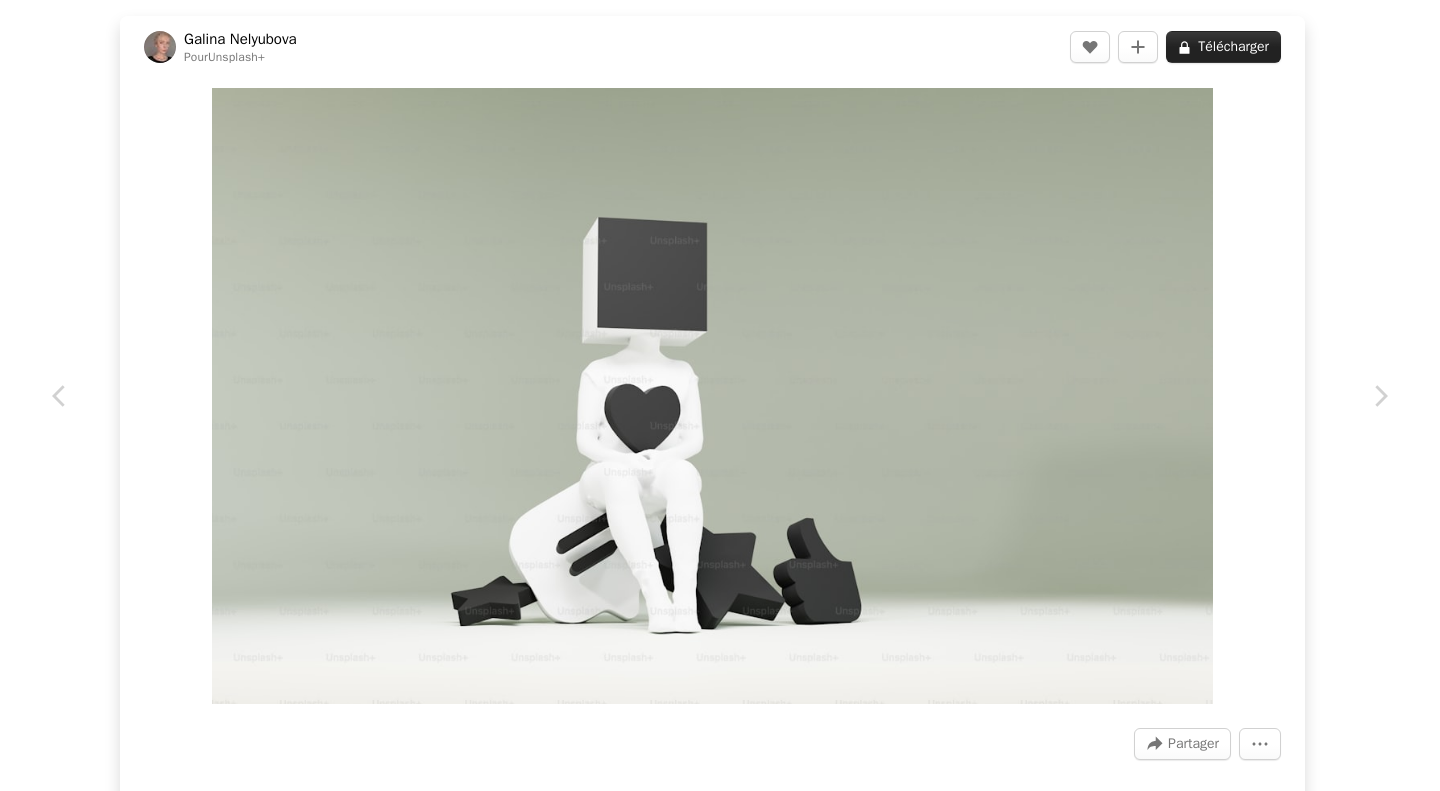 click on "A lock Télécharger" at bounding box center (1223, 47) 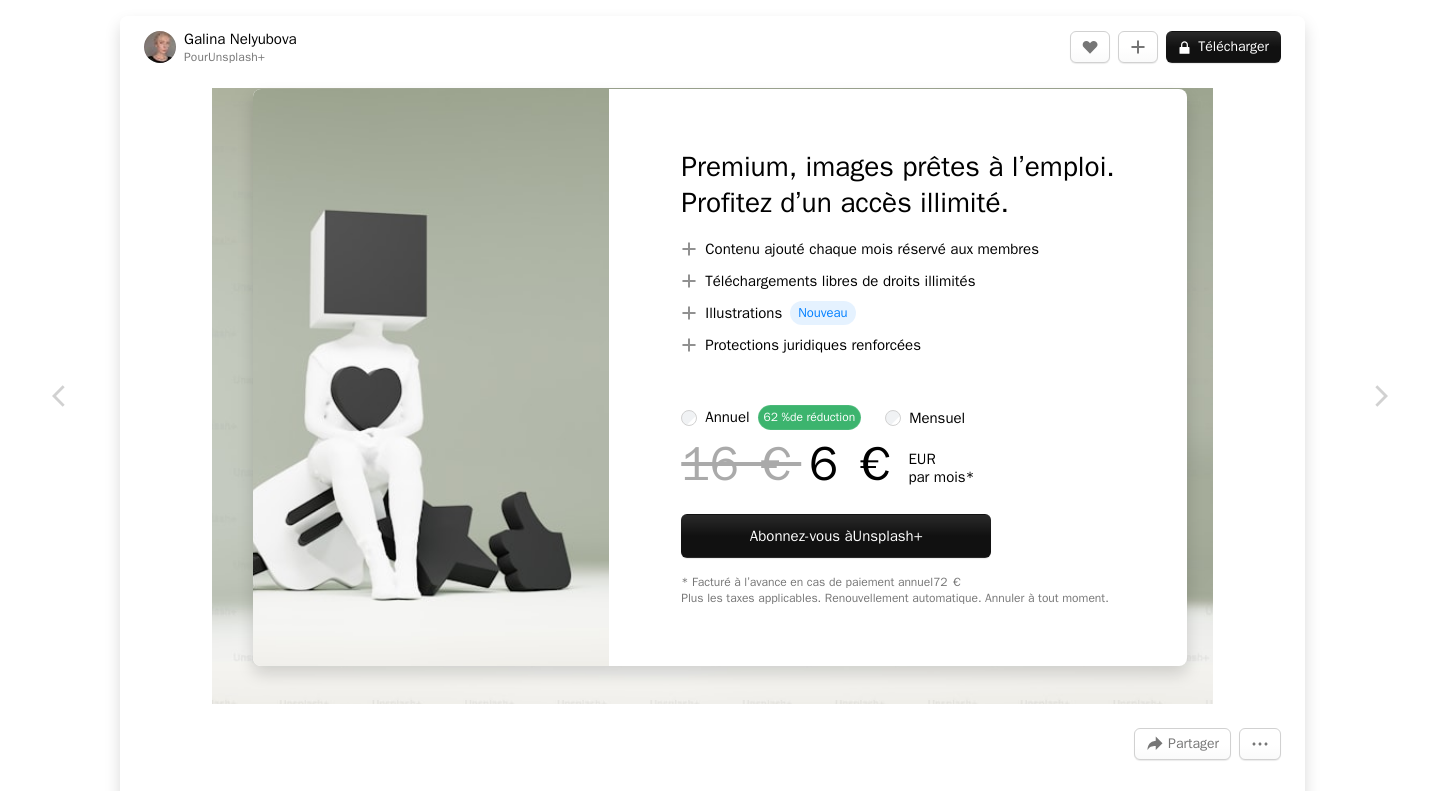 click on "mensuel" at bounding box center [925, 417] 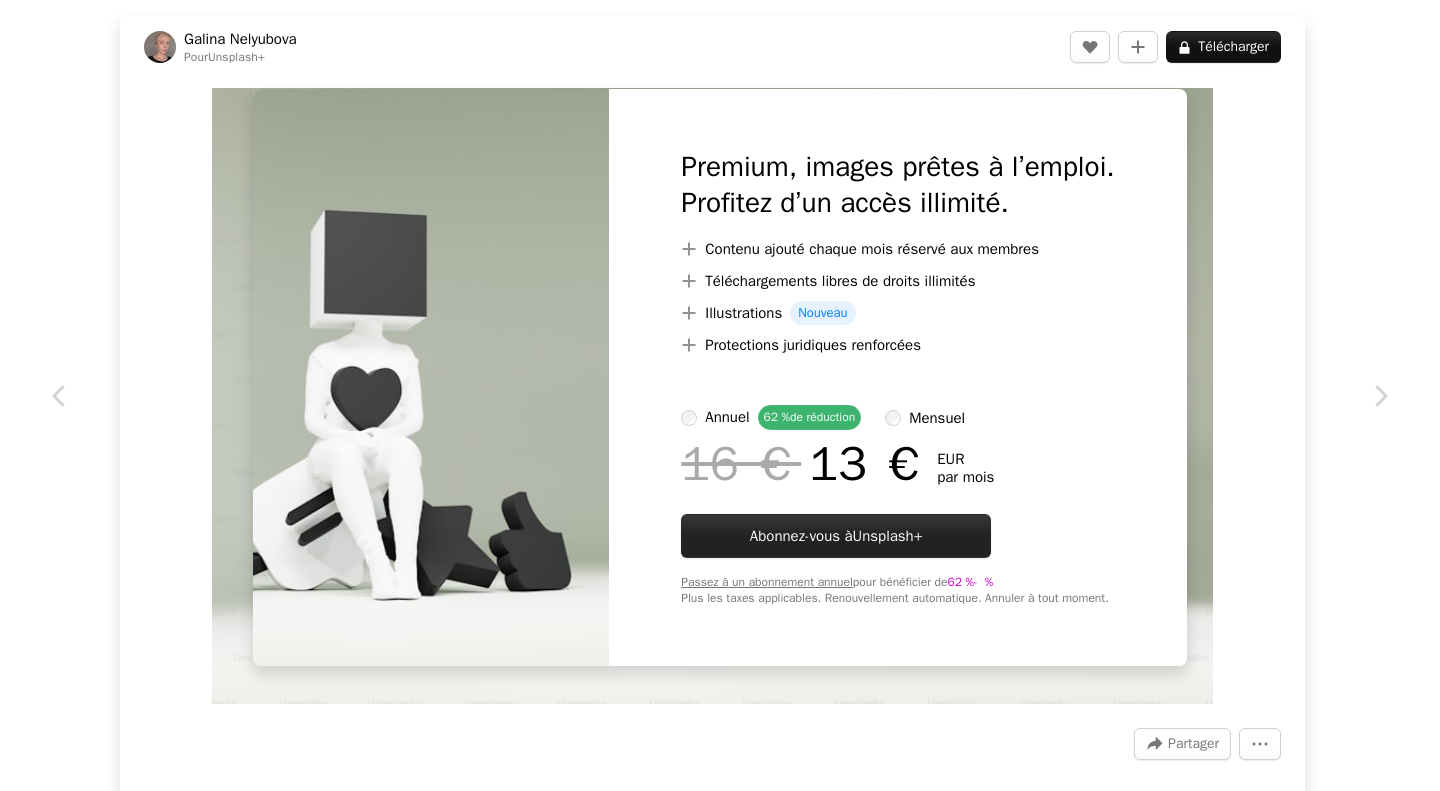 click on "Unsplash+" at bounding box center [888, 536] 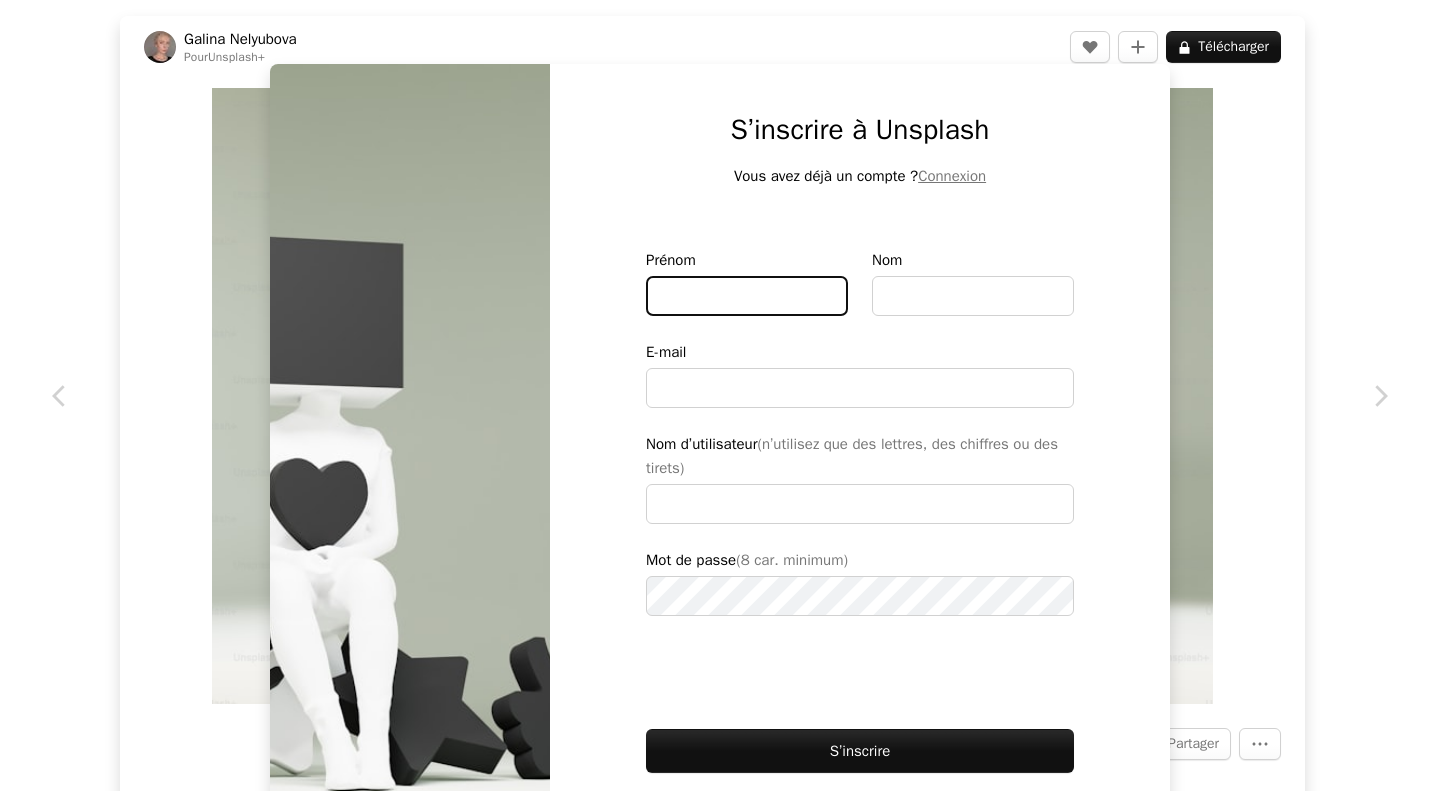 click on "Prénom" at bounding box center [747, 296] 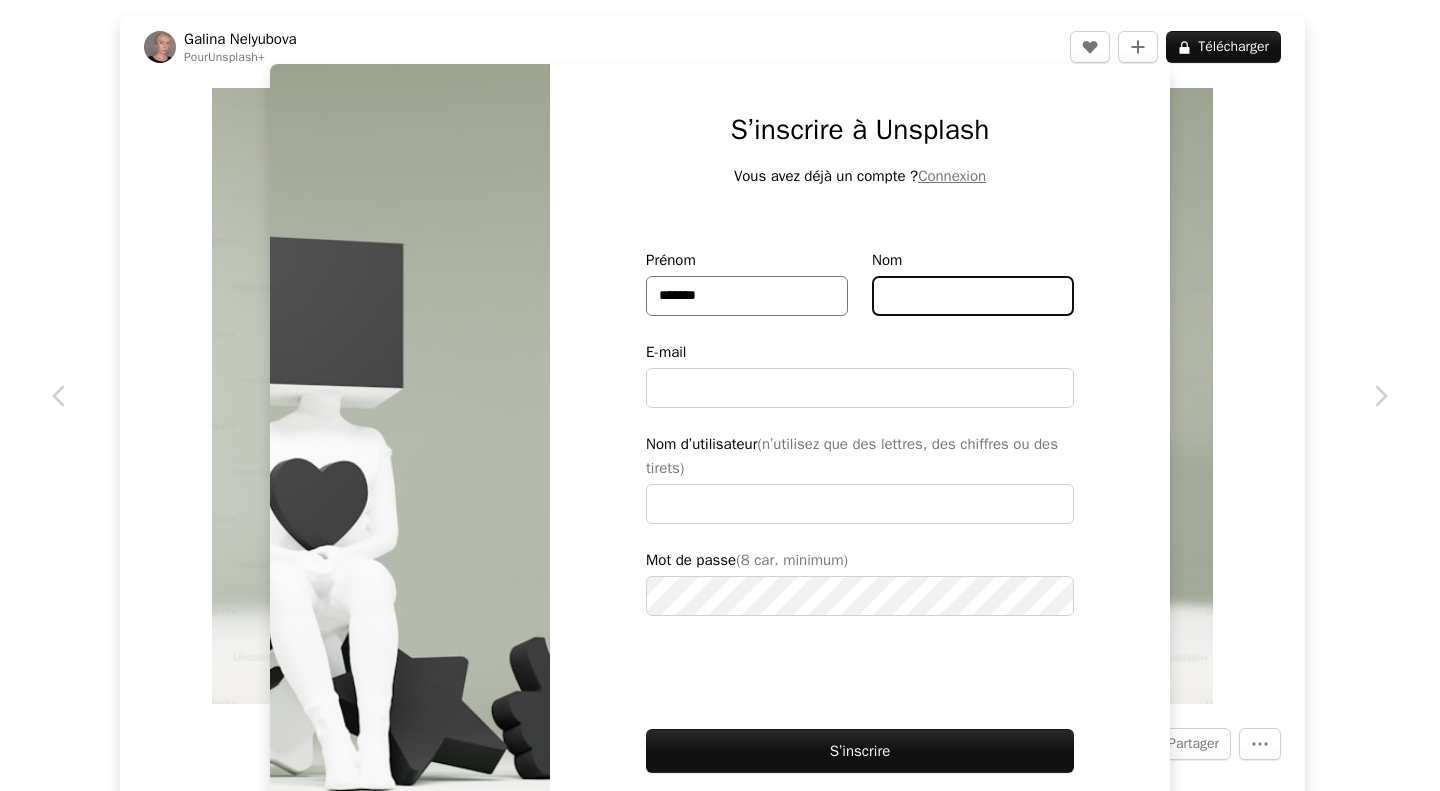 type on "*******" 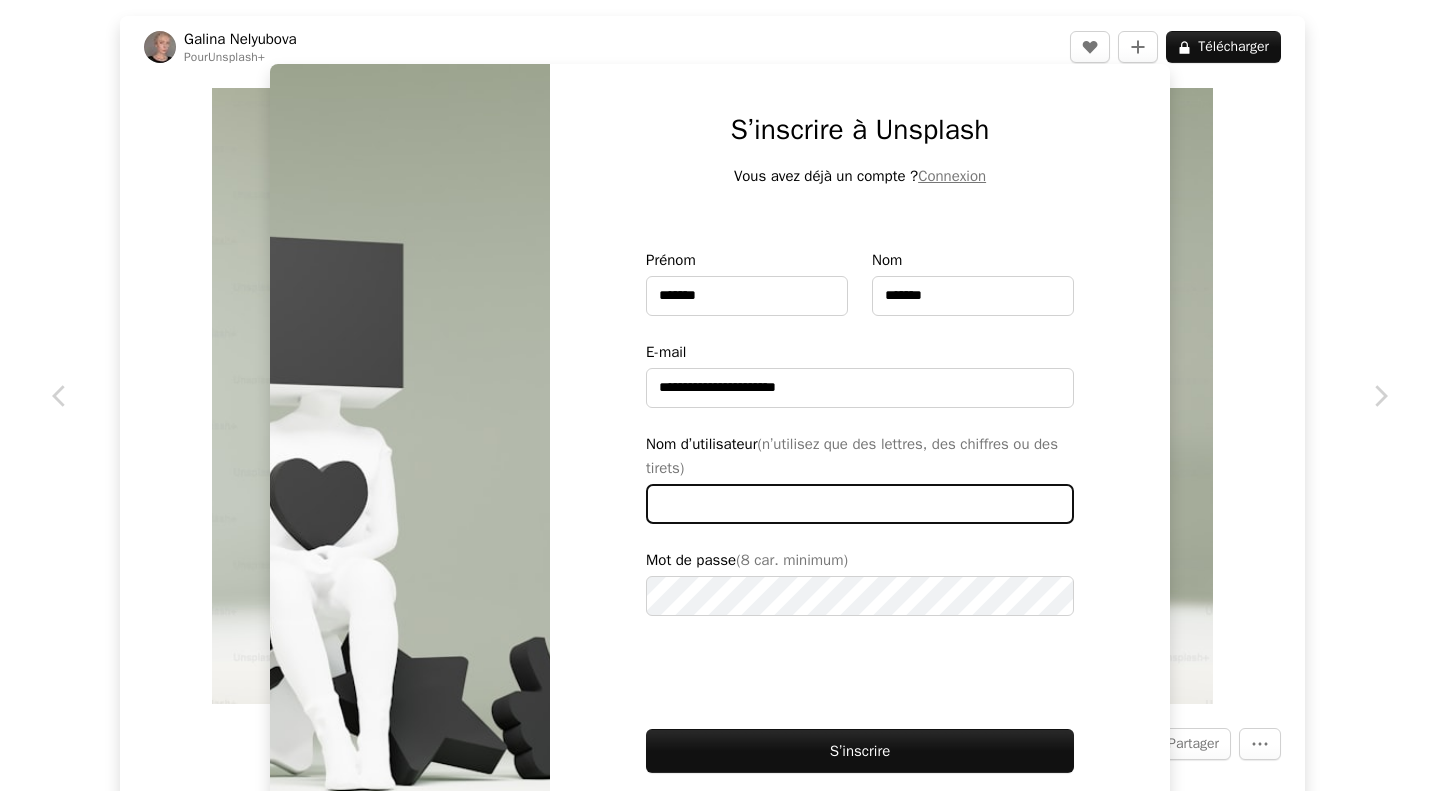 click on "Nom d’utilisateur  (n’utilisez que des lettres, des chiffres ou des tirets)" at bounding box center [860, 504] 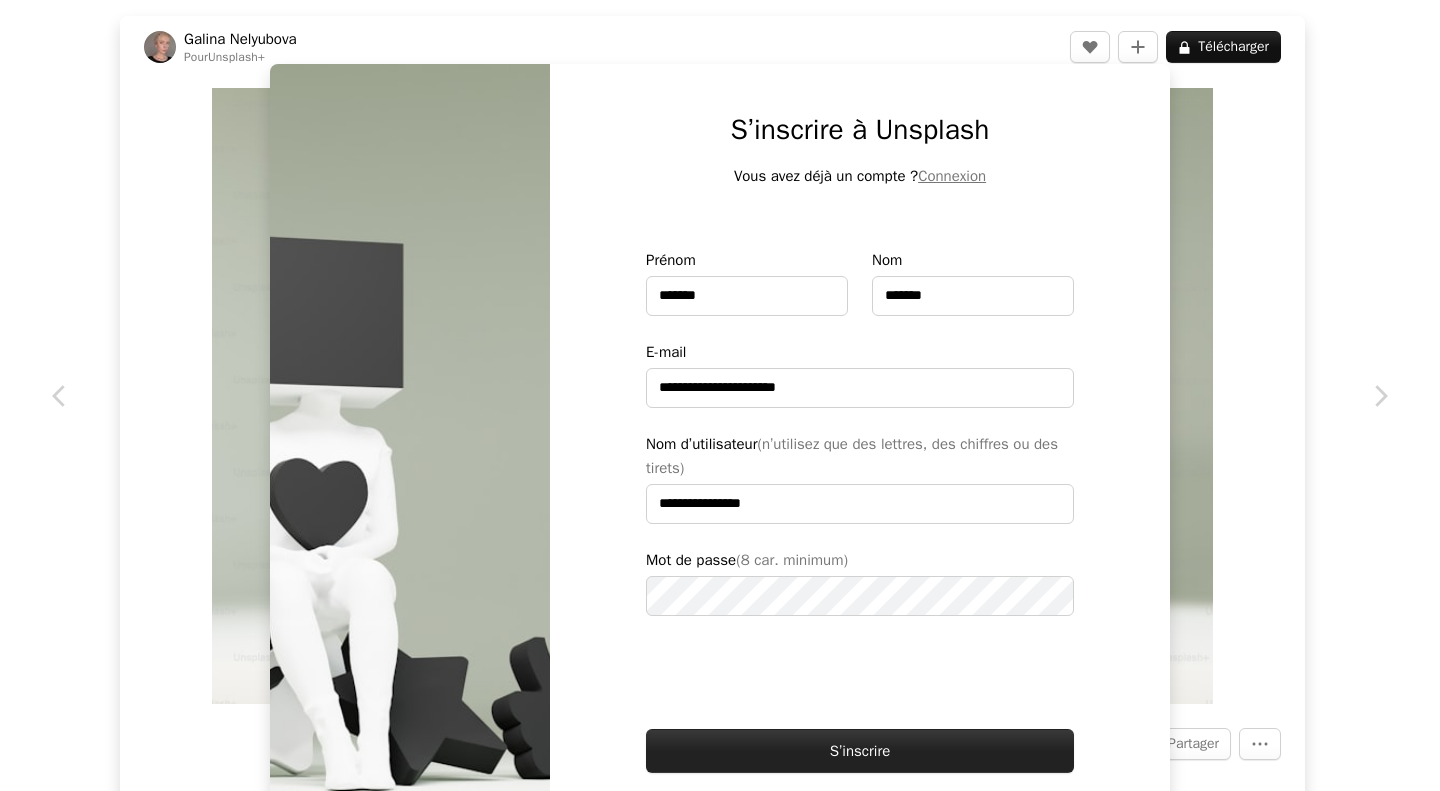 click on "S’inscrire" at bounding box center (860, 751) 